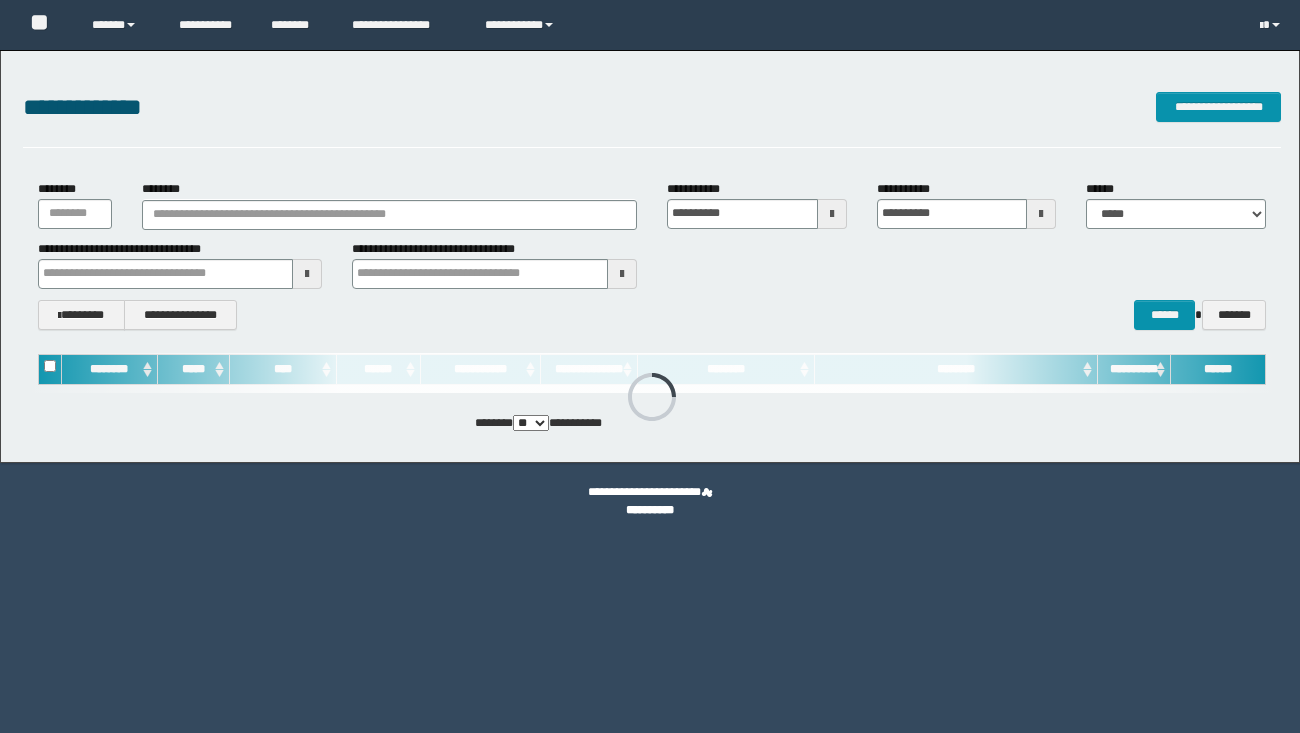 scroll, scrollTop: 0, scrollLeft: 0, axis: both 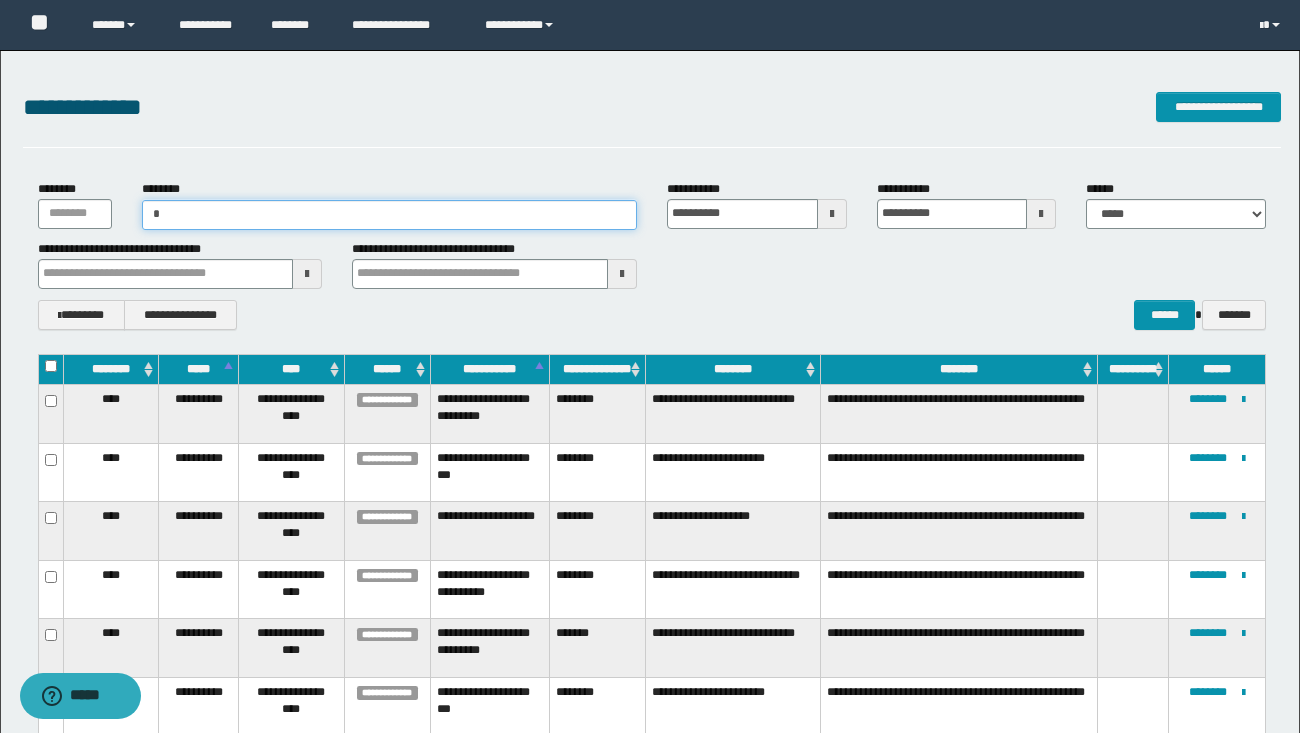 type on "**" 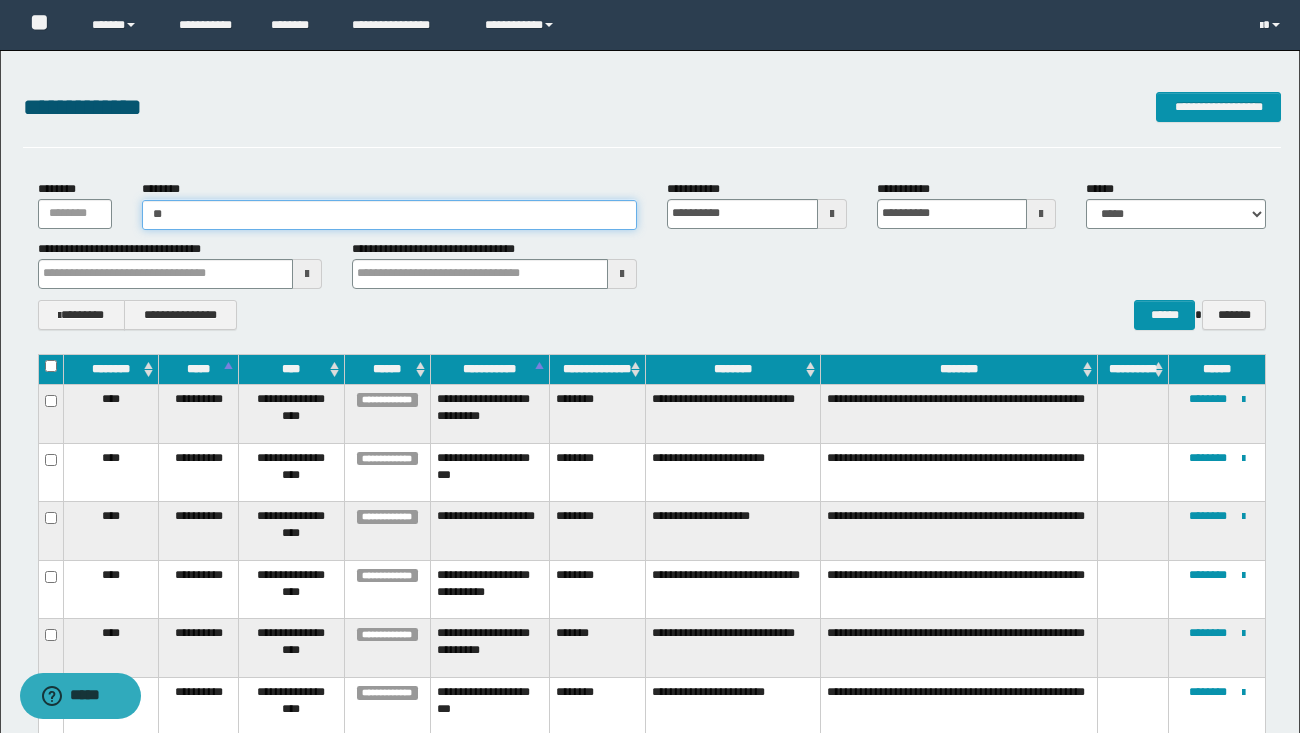 type on "**" 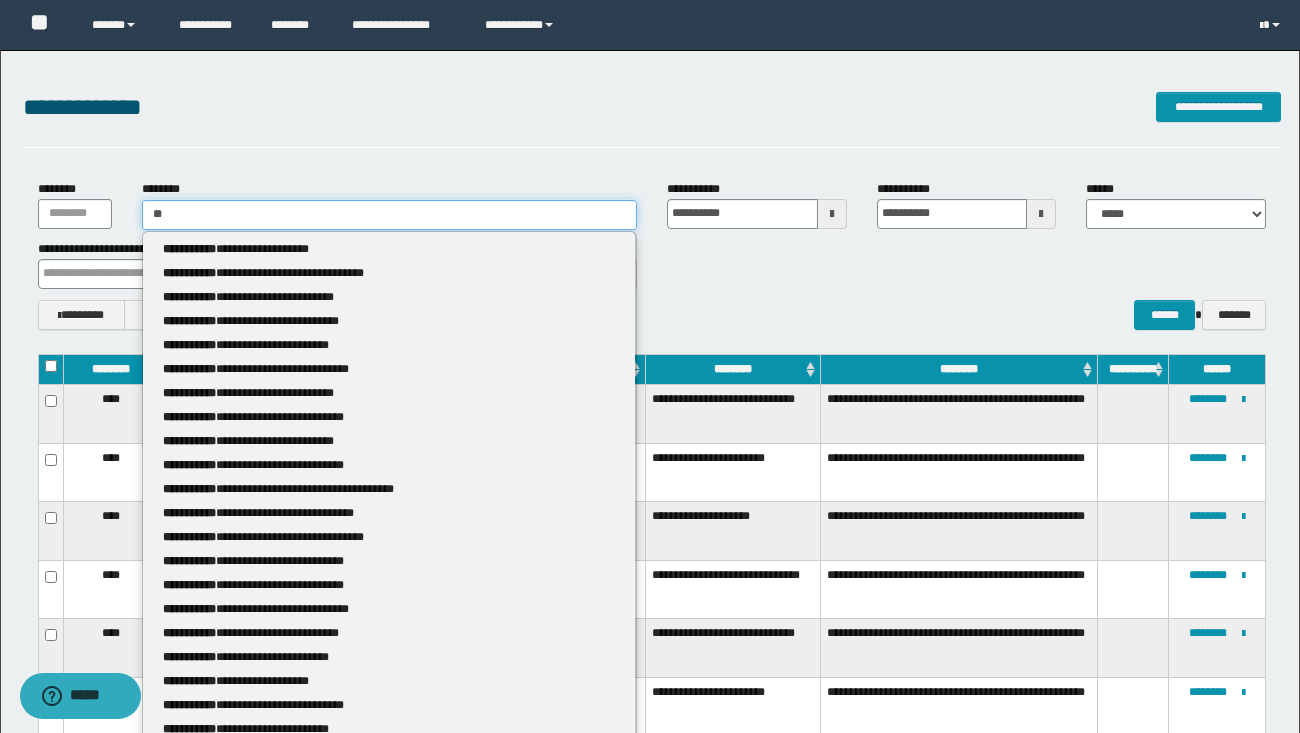 type 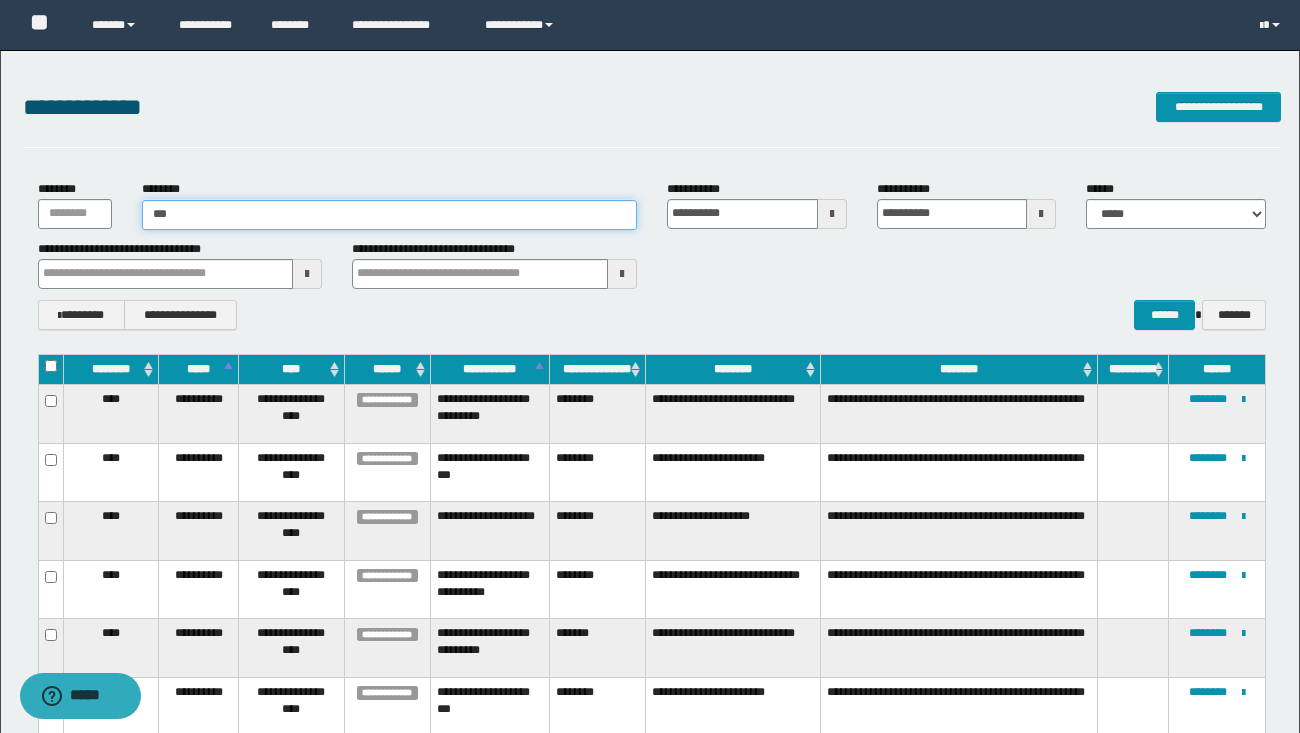 type on "****" 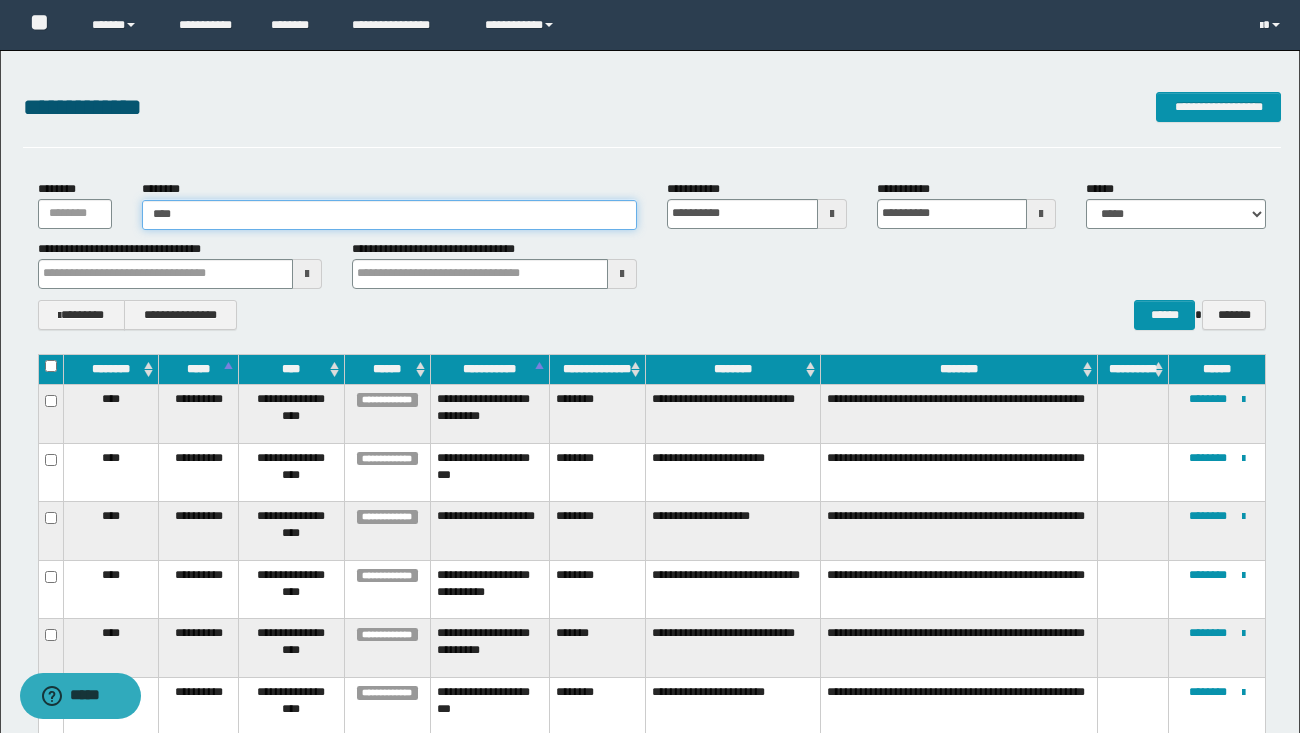 type on "****" 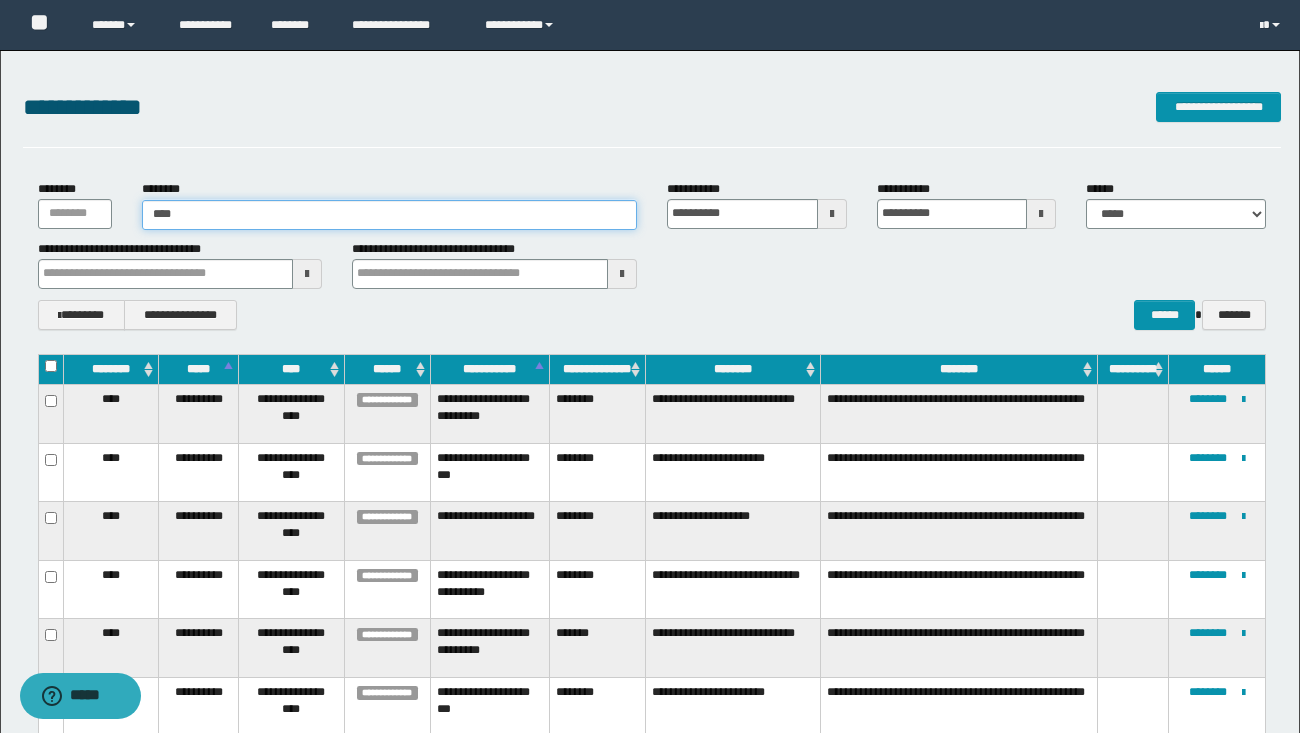 type 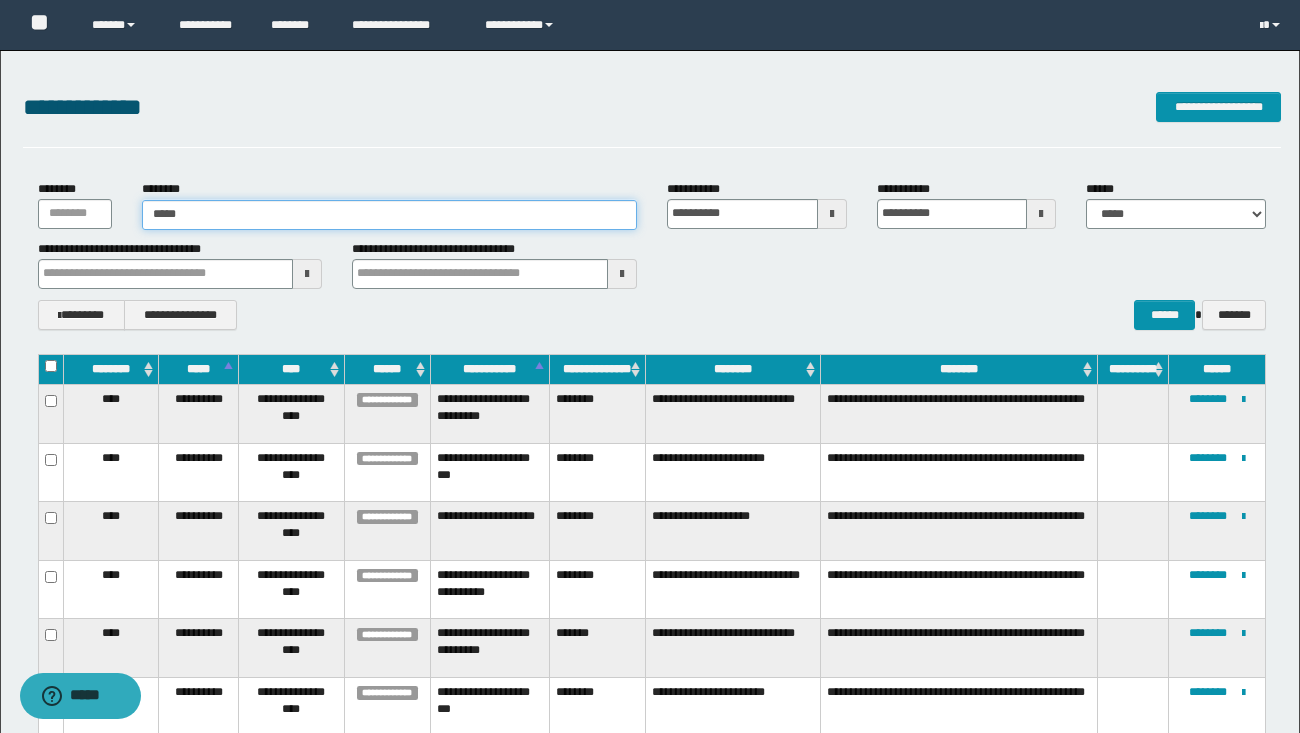 type on "*****" 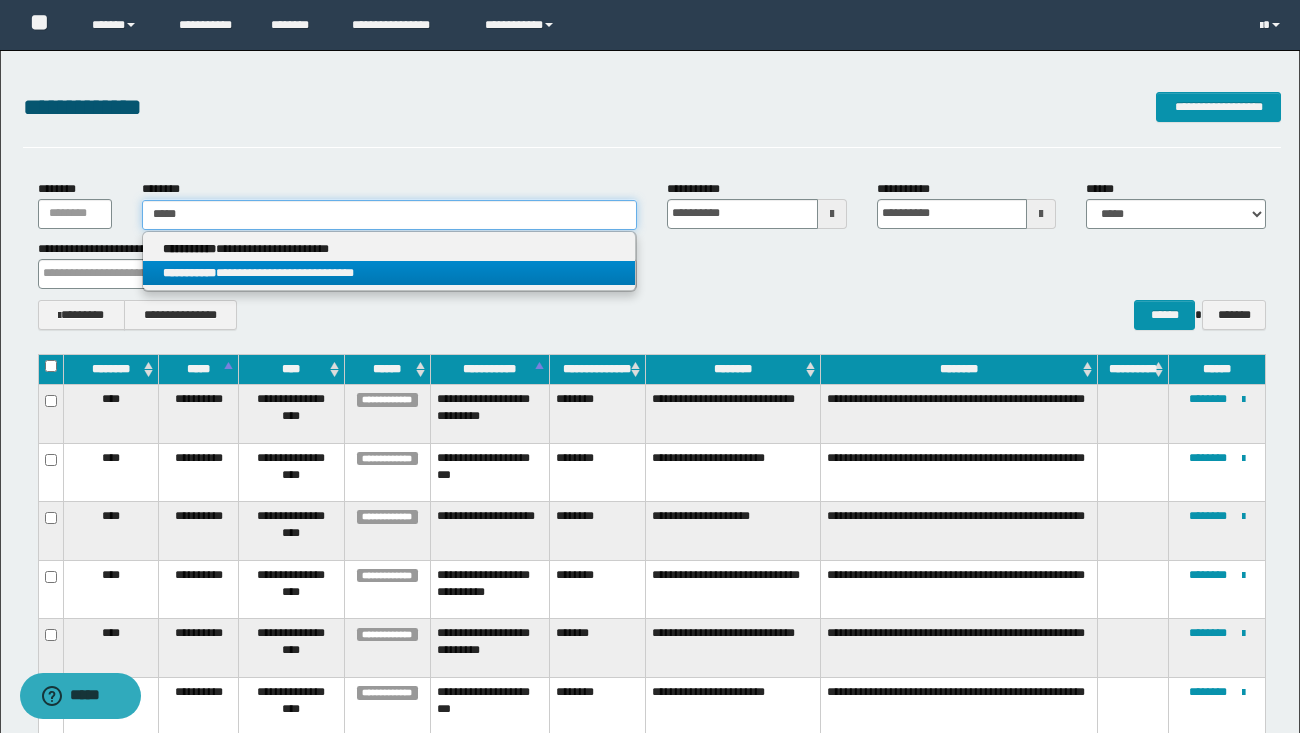 type on "*****" 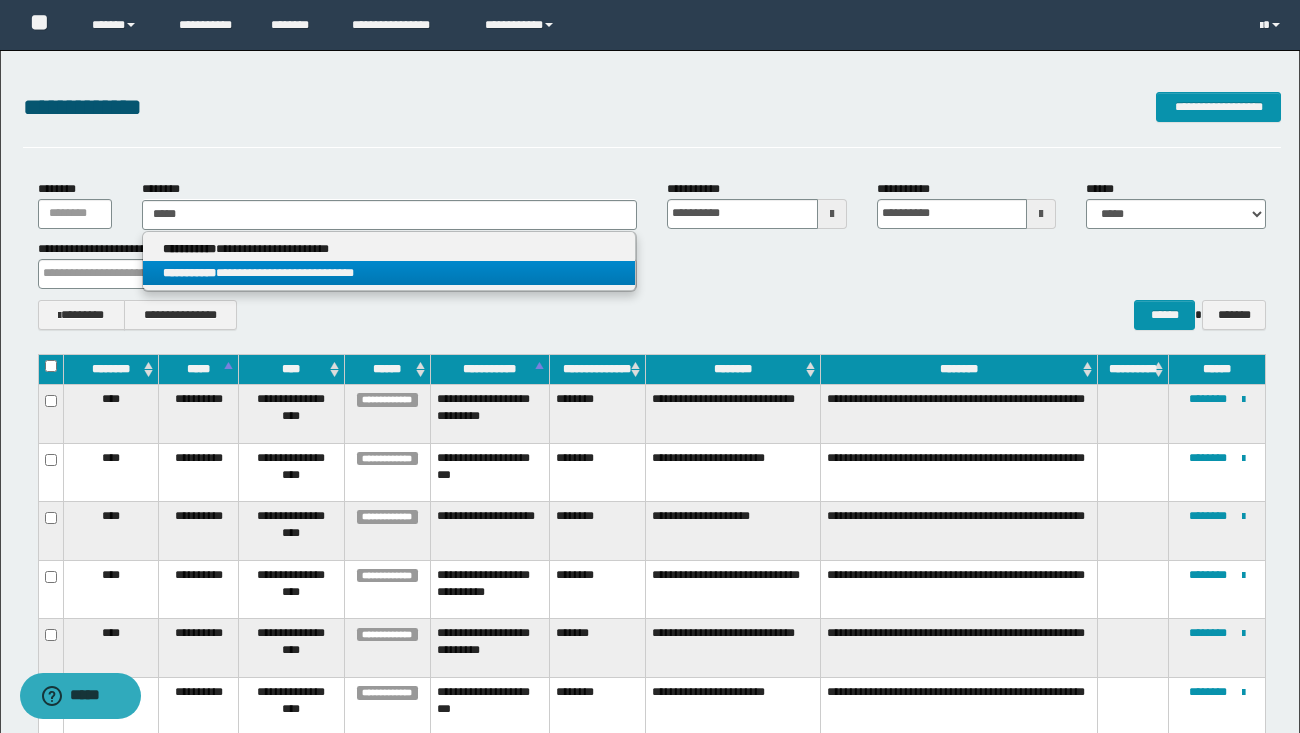 click on "**********" at bounding box center (388, 273) 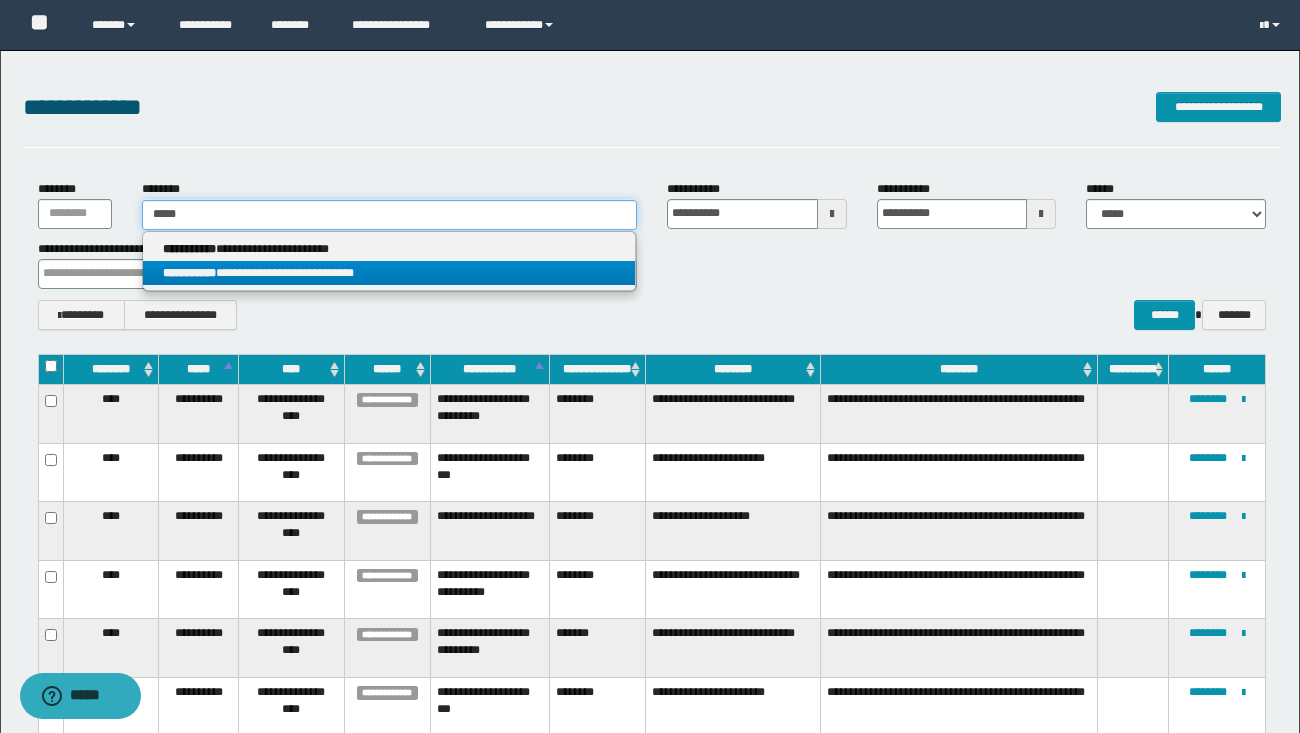 type 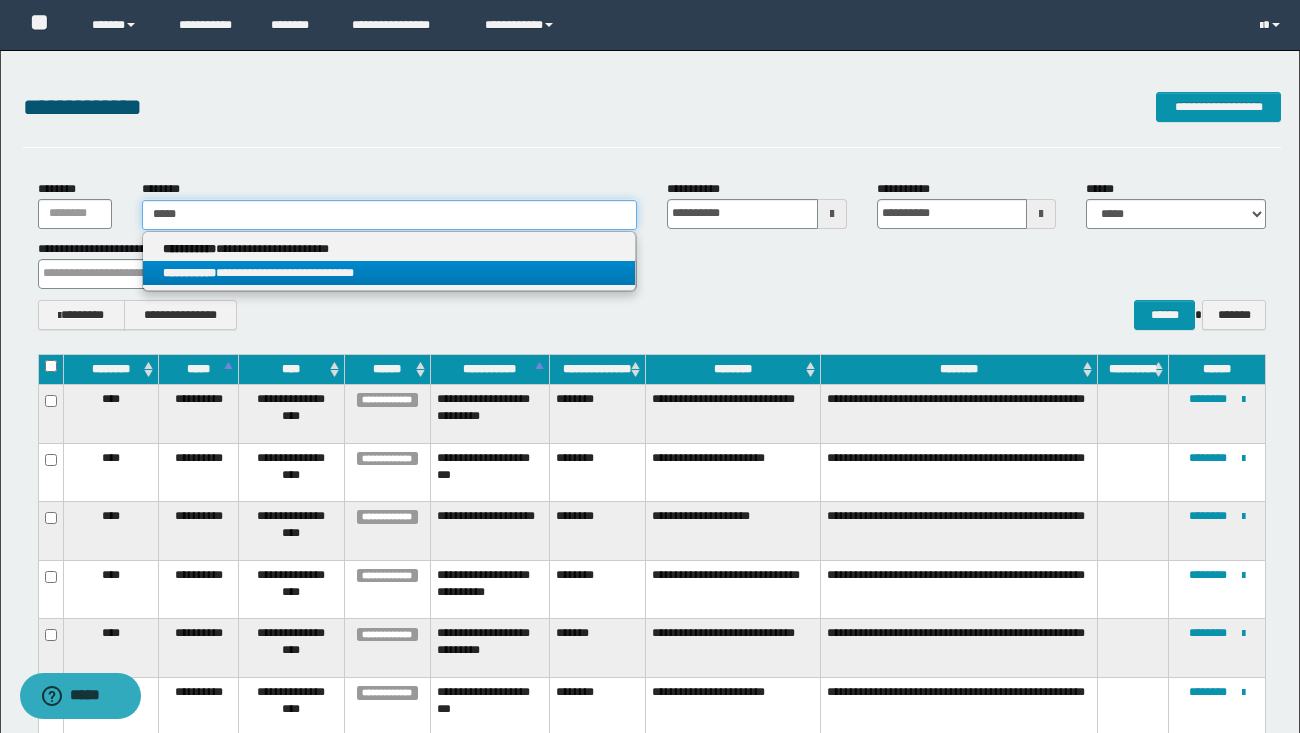 type on "**********" 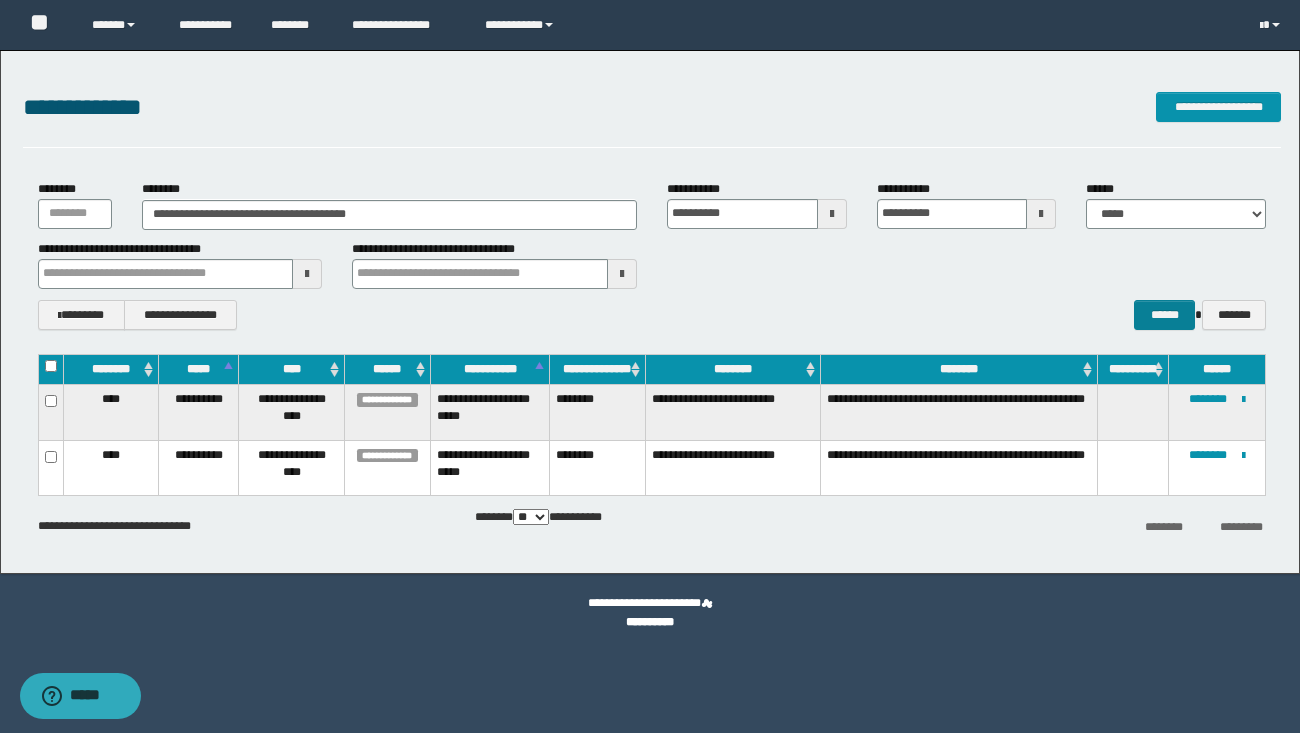 click on "******" at bounding box center (1164, 315) 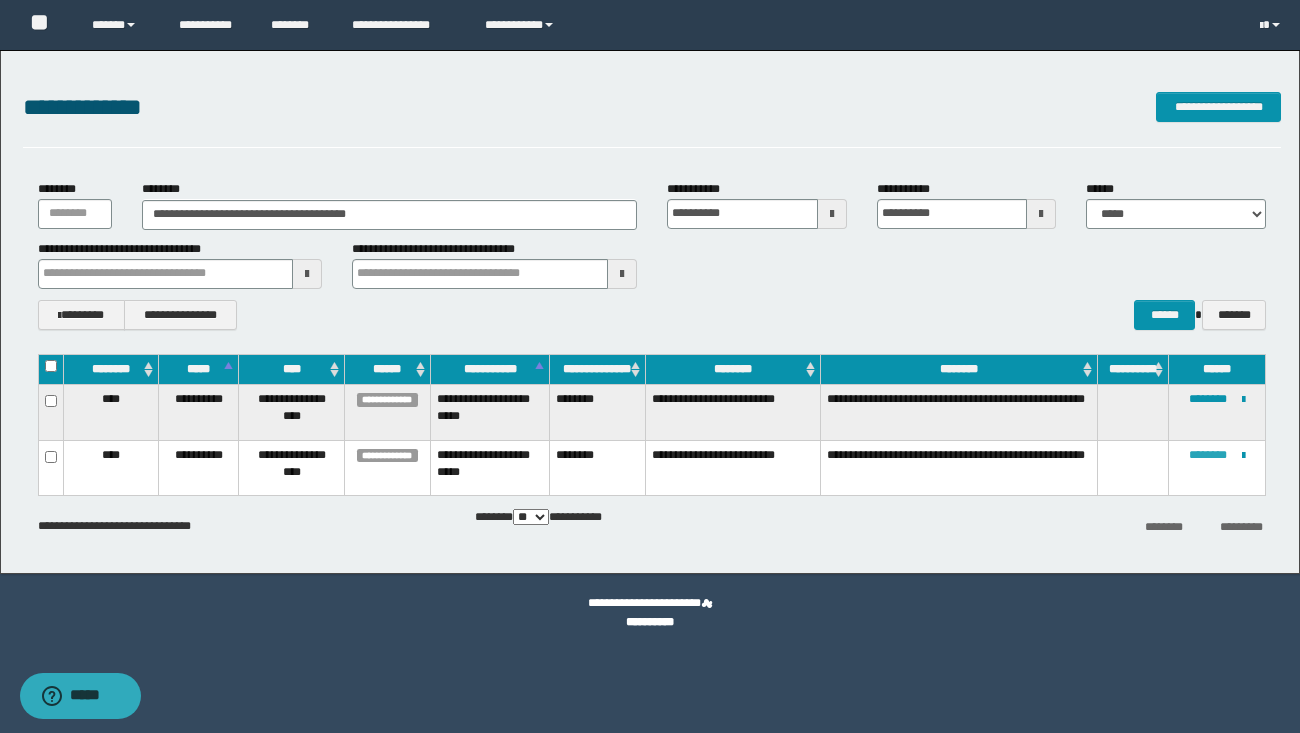 click on "********" at bounding box center (1208, 455) 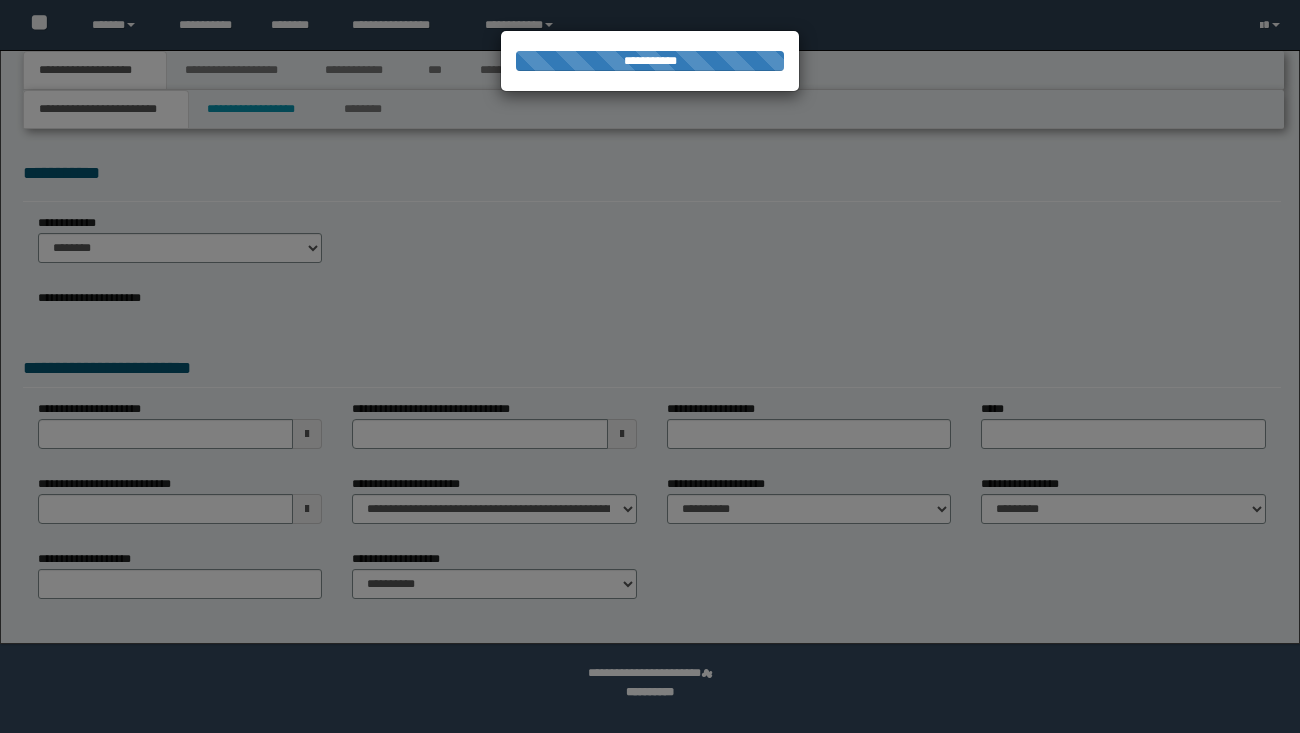 scroll, scrollTop: 0, scrollLeft: 0, axis: both 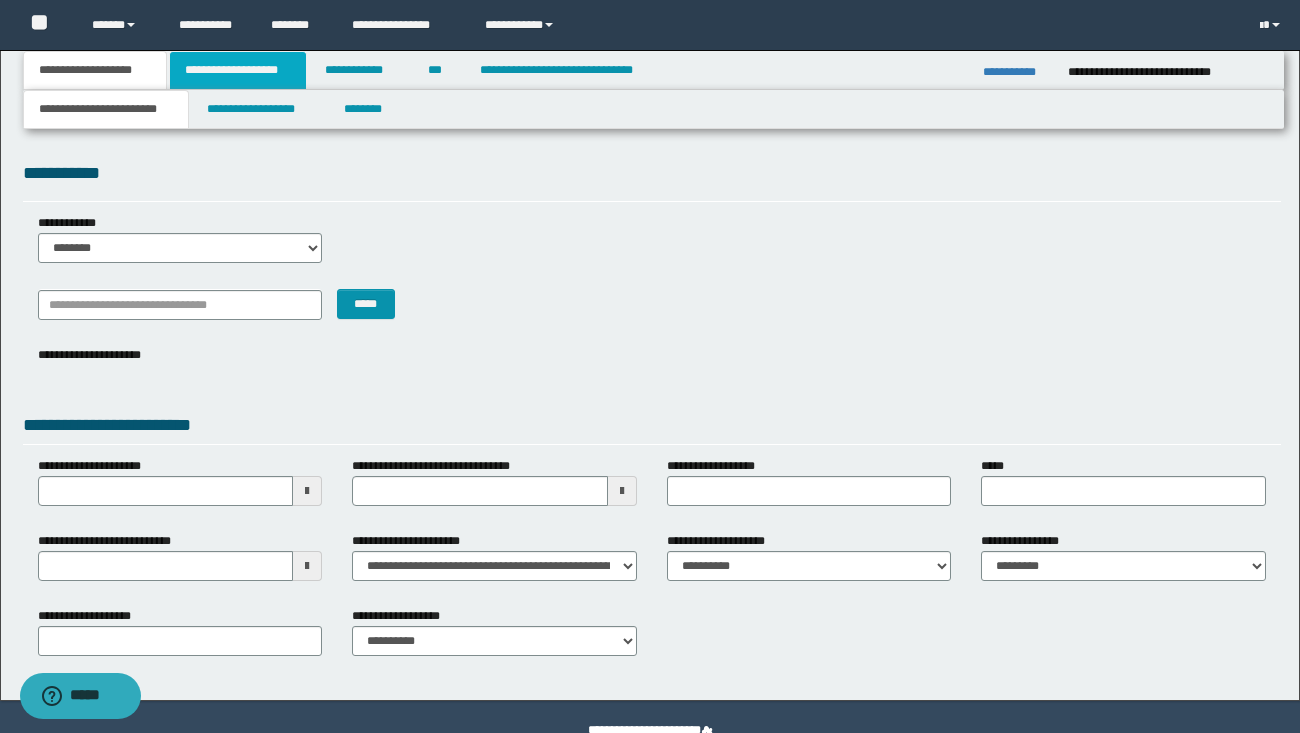click on "**********" at bounding box center (238, 70) 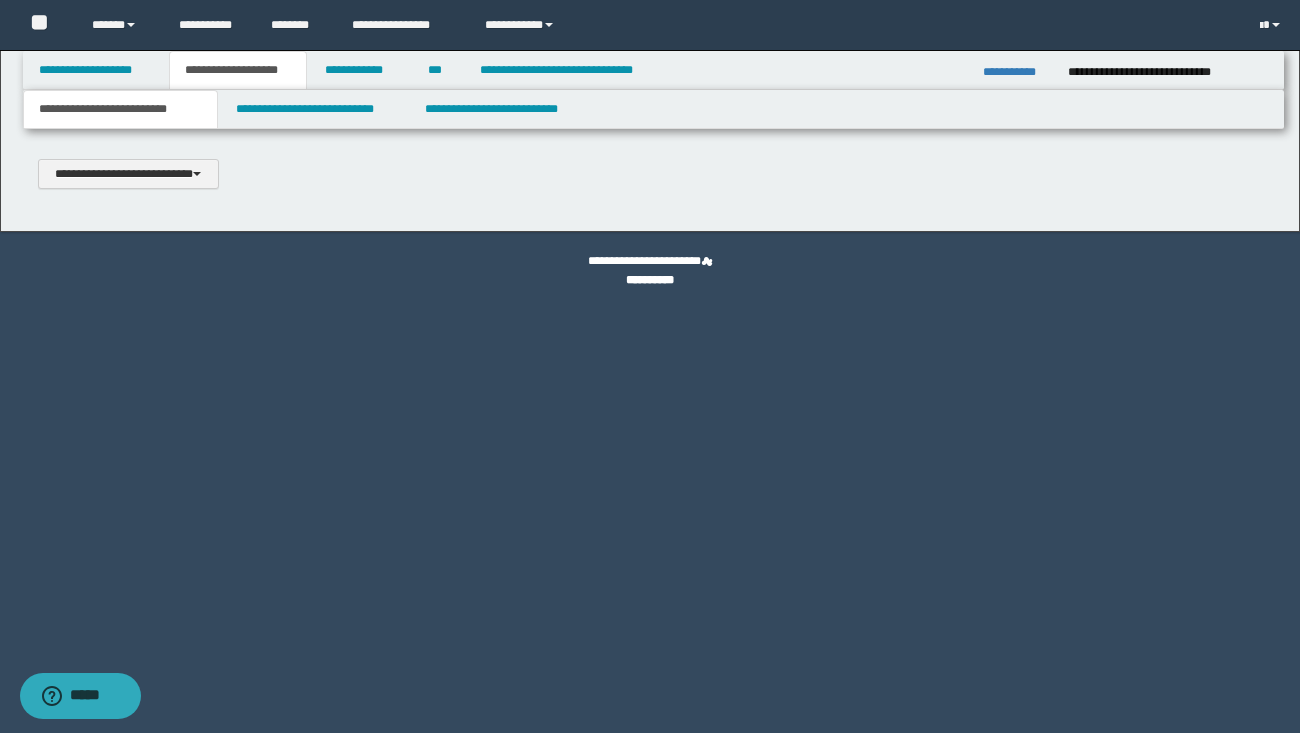 type 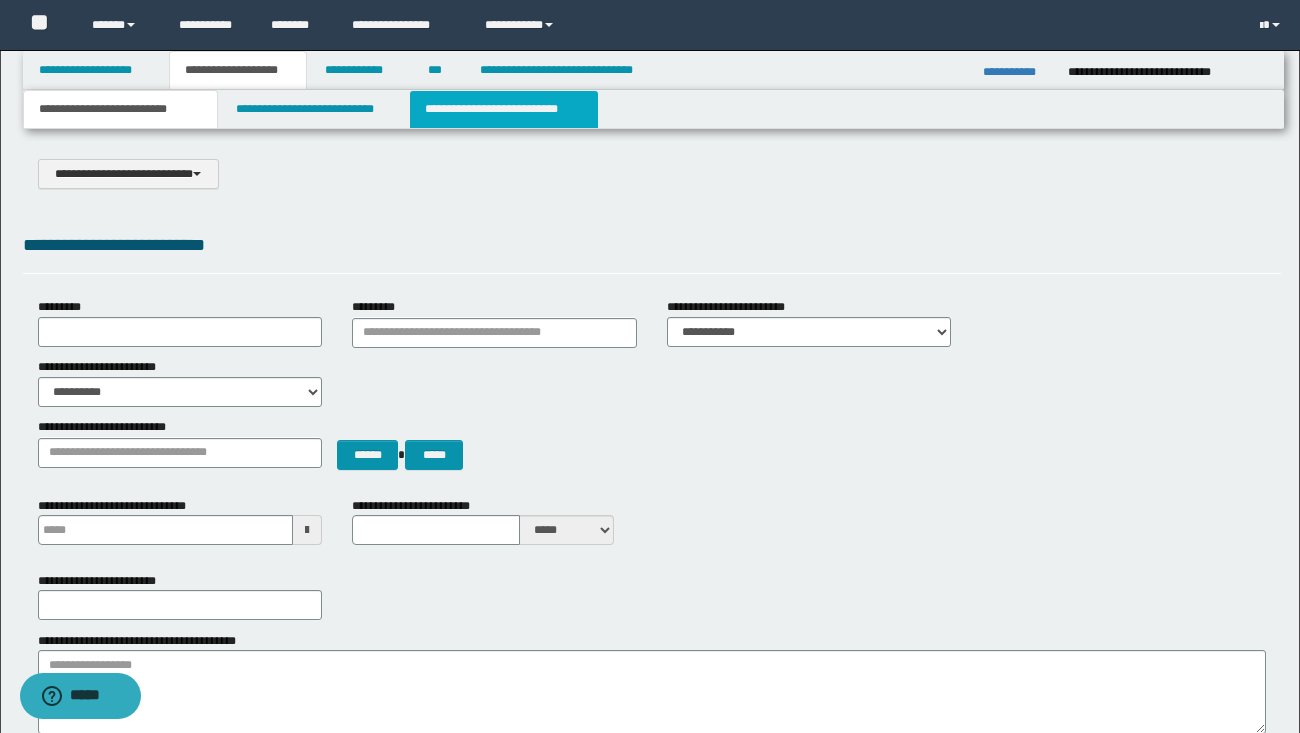 click on "**********" at bounding box center [504, 109] 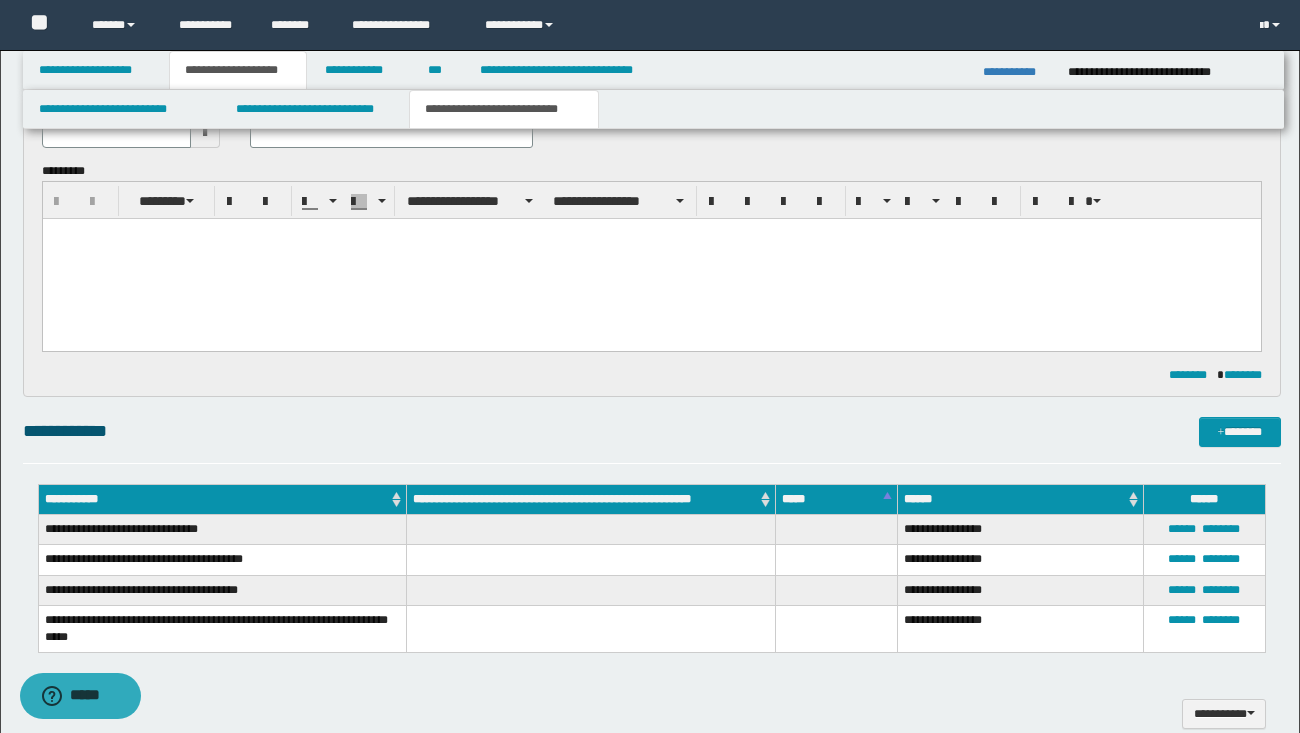 scroll, scrollTop: 139, scrollLeft: 0, axis: vertical 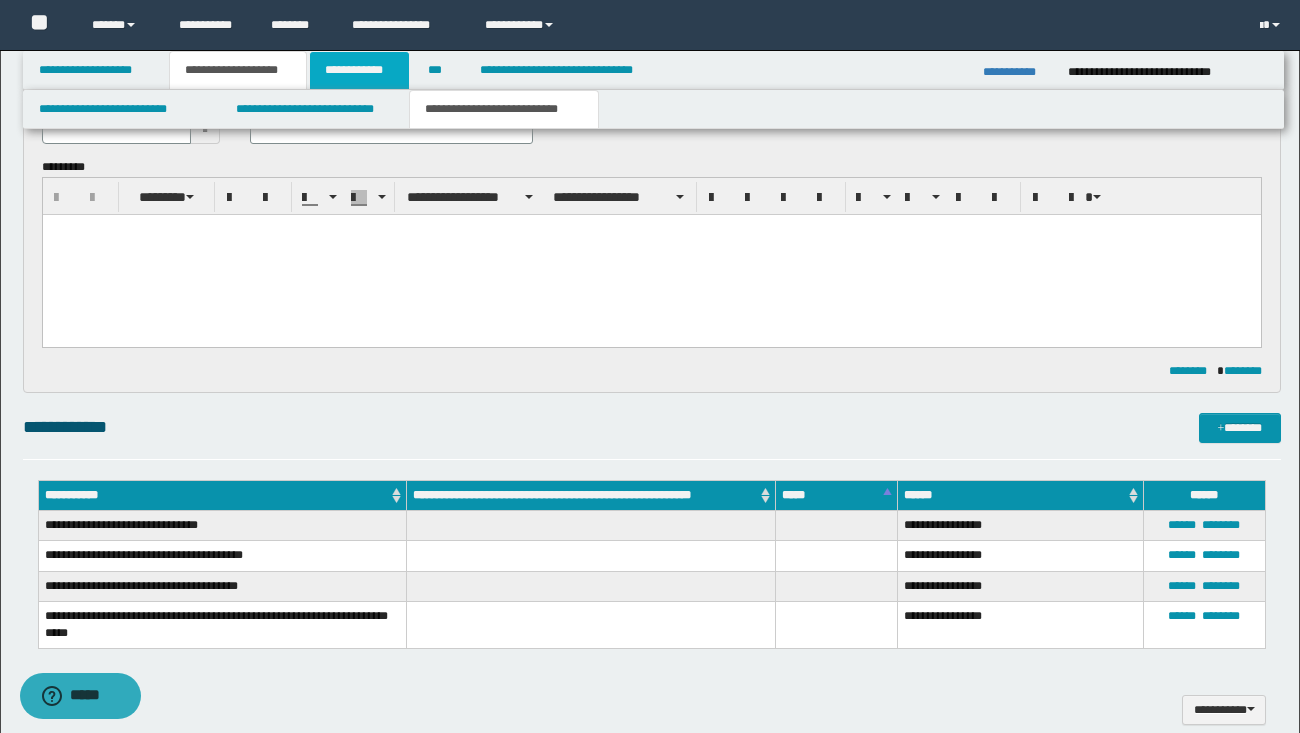 click on "**********" at bounding box center [359, 70] 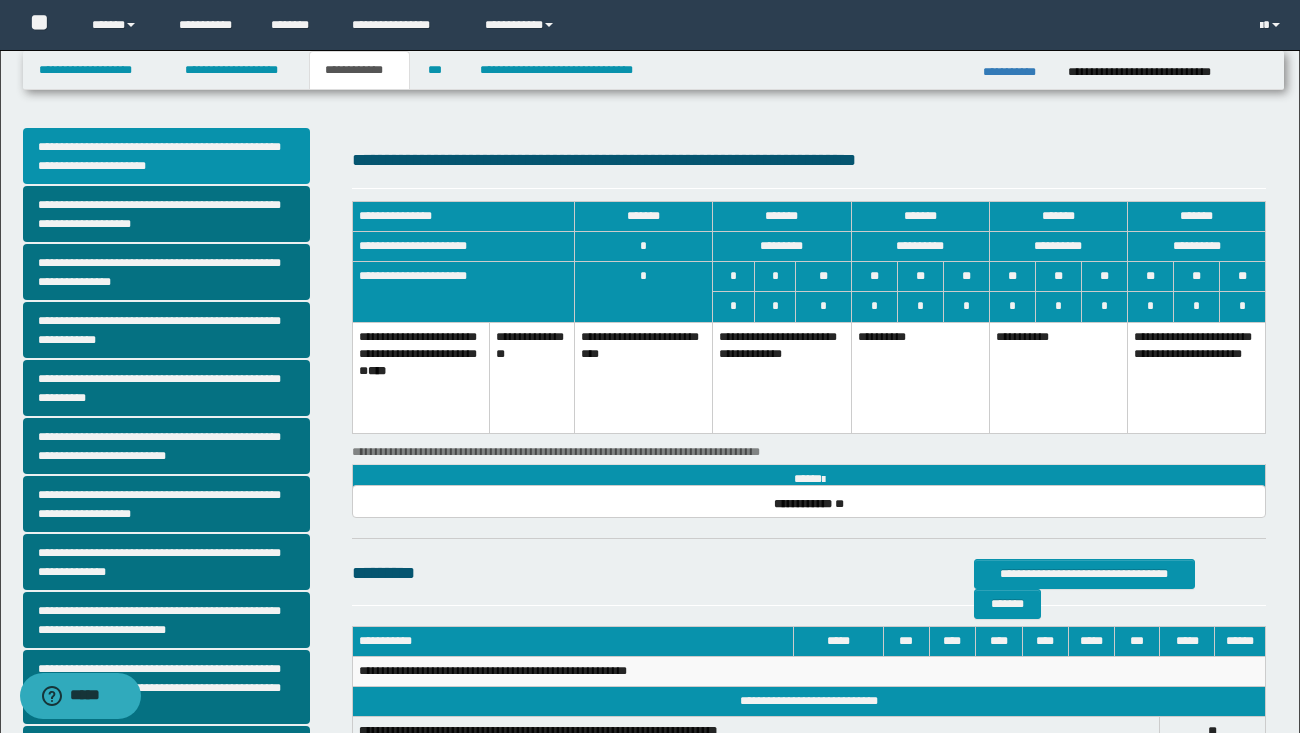 scroll, scrollTop: 0, scrollLeft: 0, axis: both 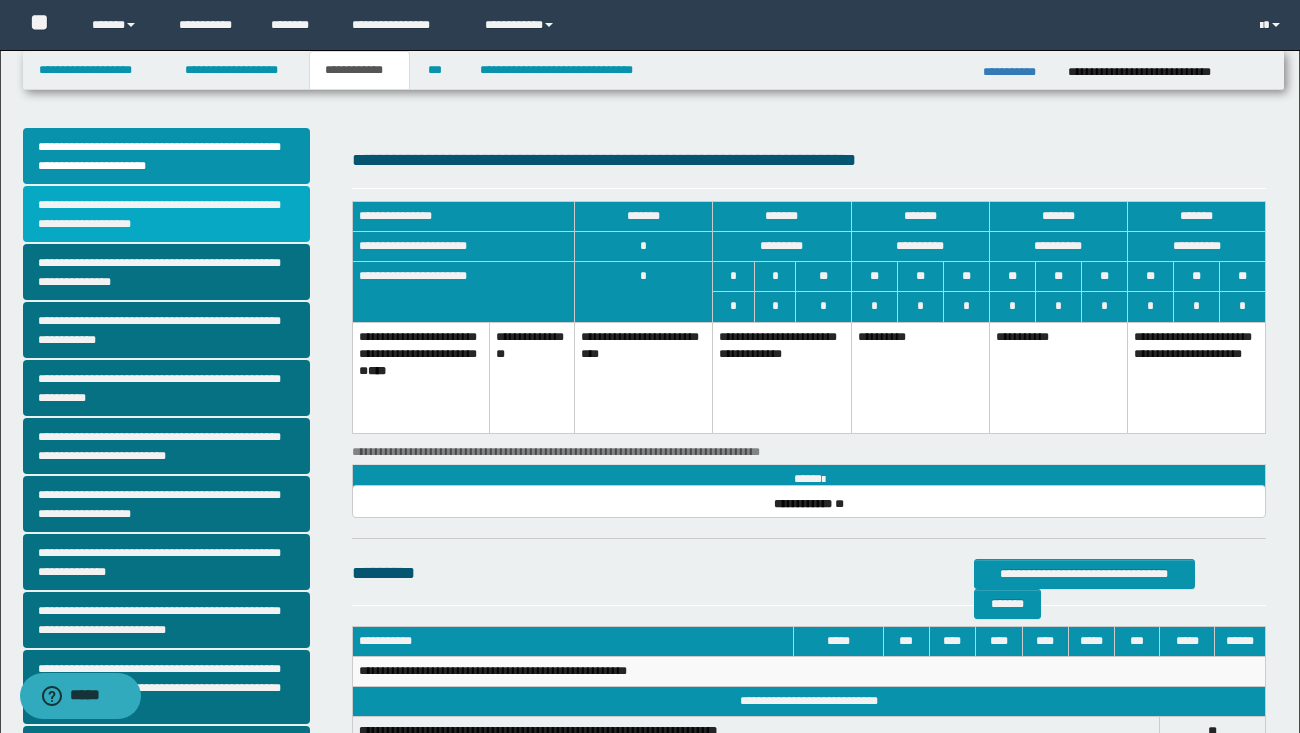 click on "**********" at bounding box center [167, 214] 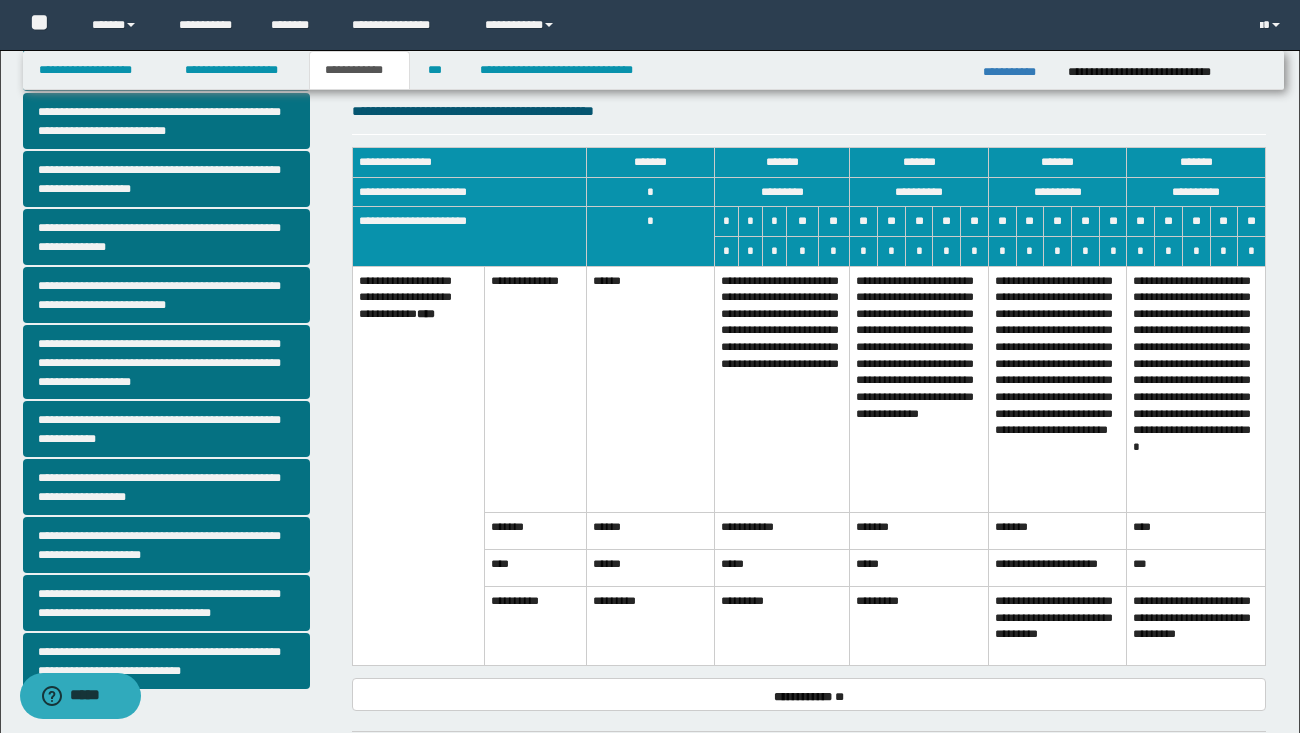 scroll, scrollTop: 324, scrollLeft: 0, axis: vertical 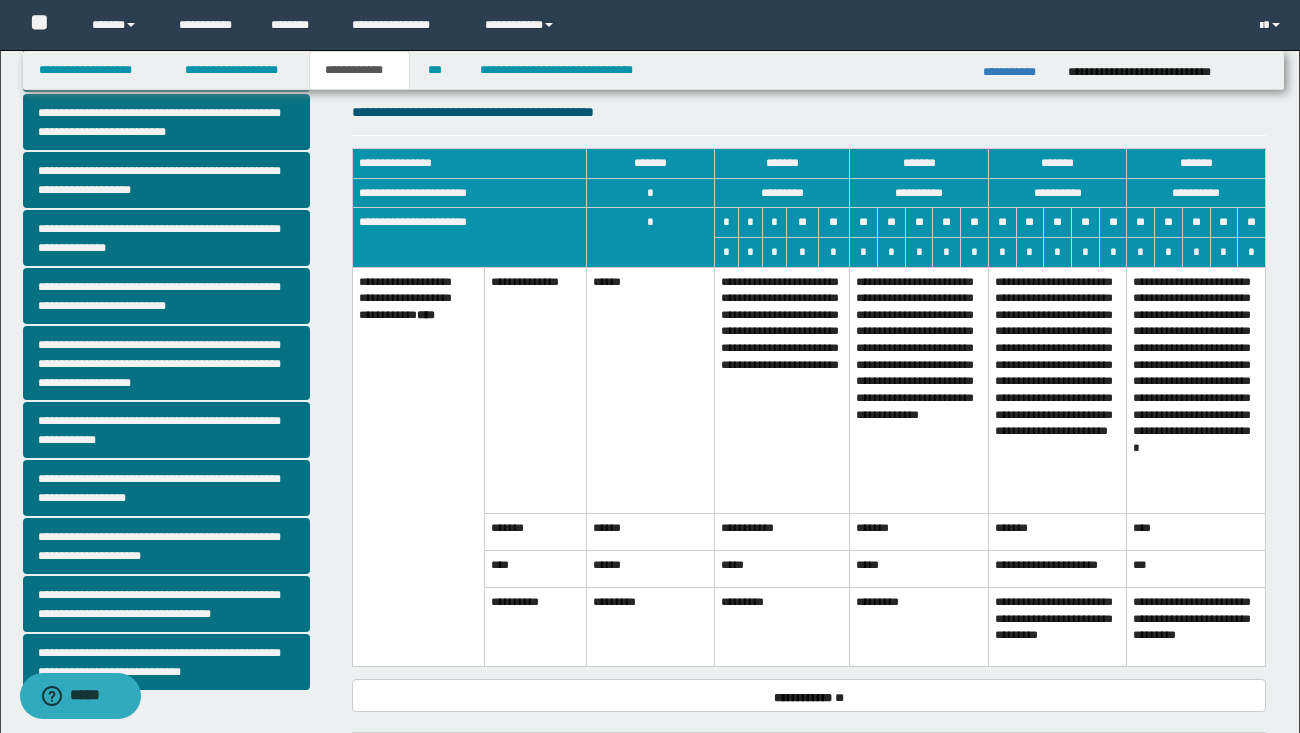 click on "**********" at bounding box center [1057, 390] 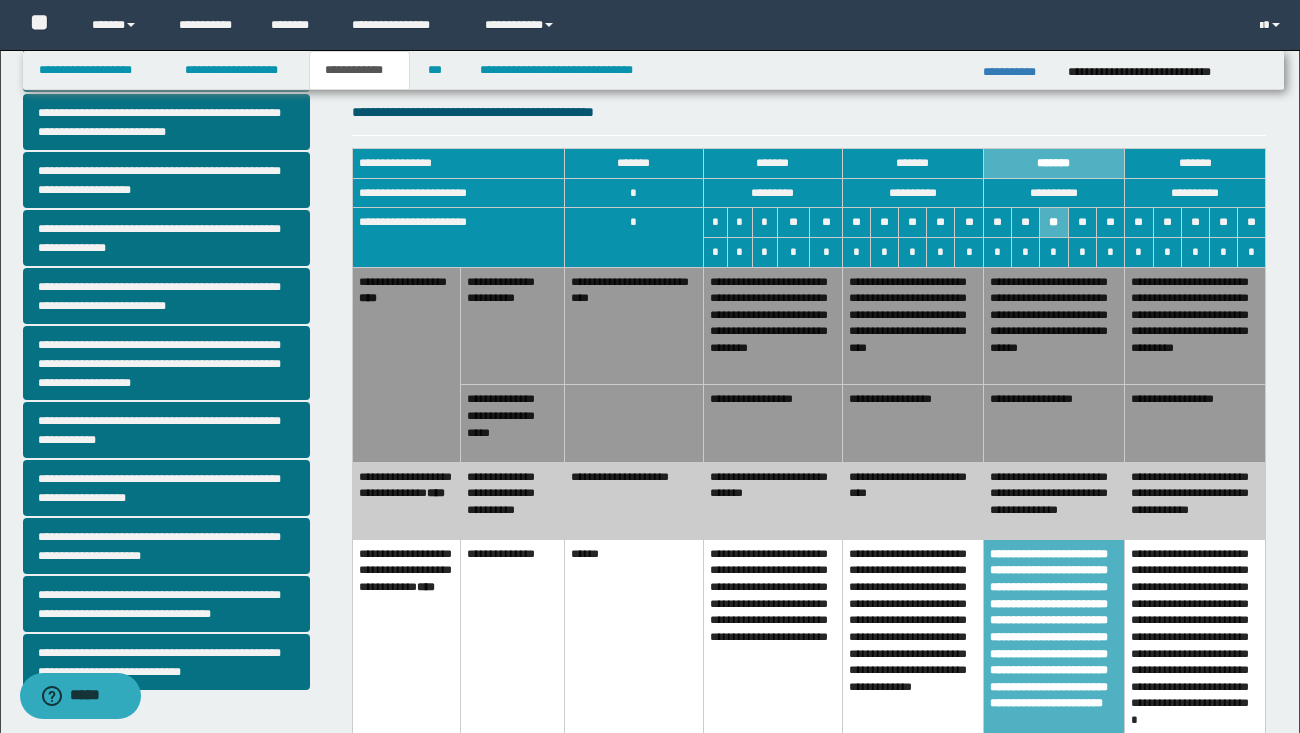 click on "**********" at bounding box center [912, 500] 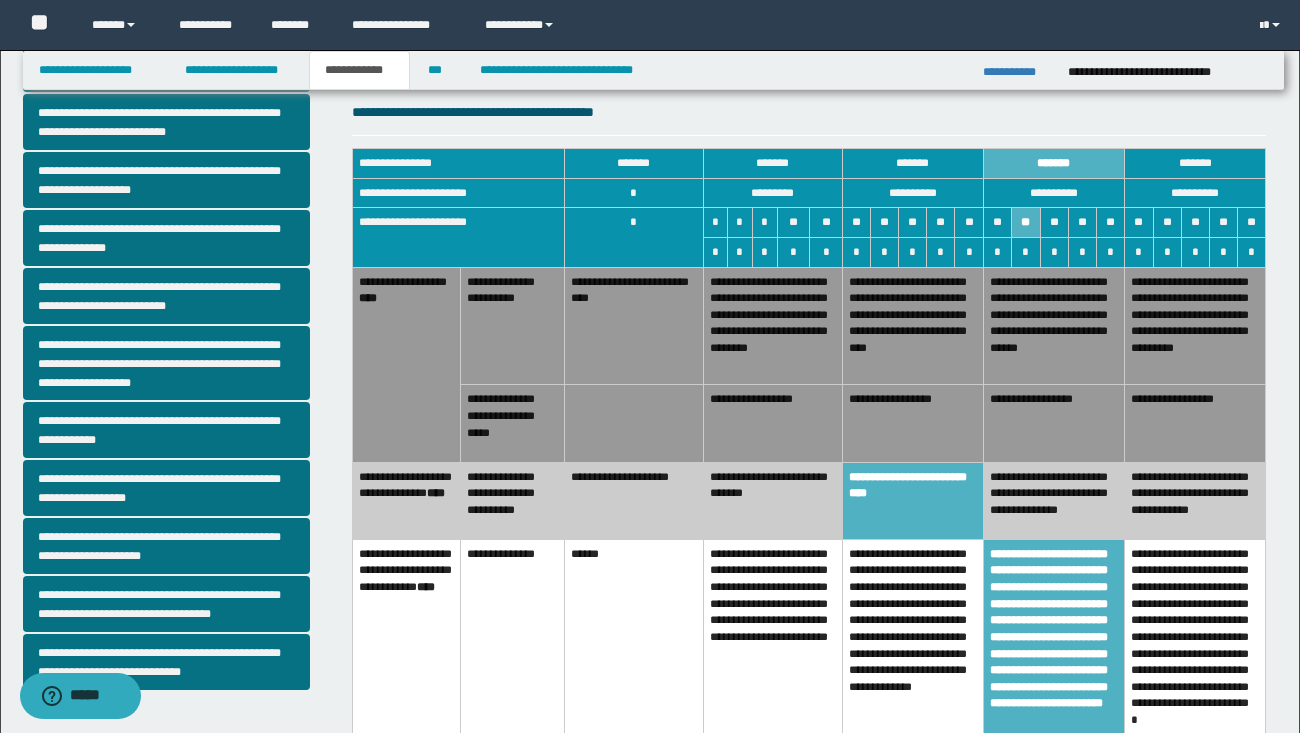 click on "**********" at bounding box center (912, 423) 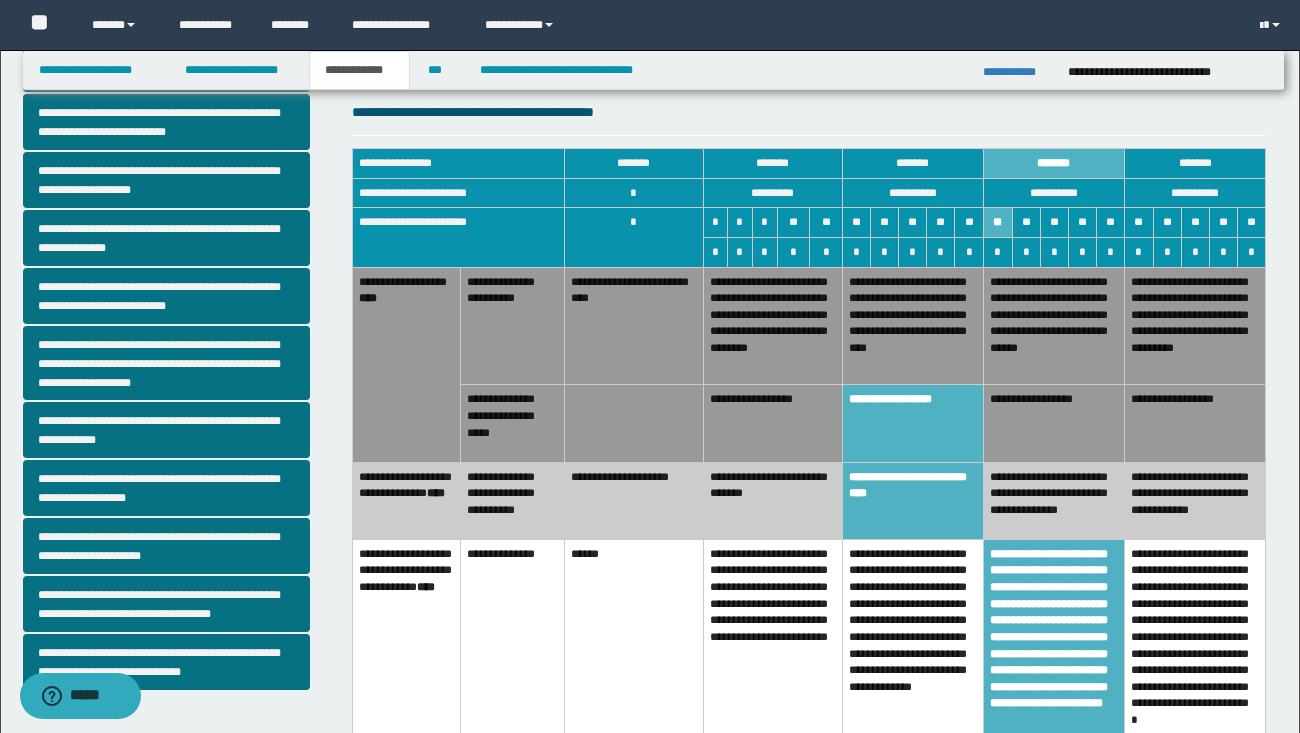 click on "**********" at bounding box center [912, 326] 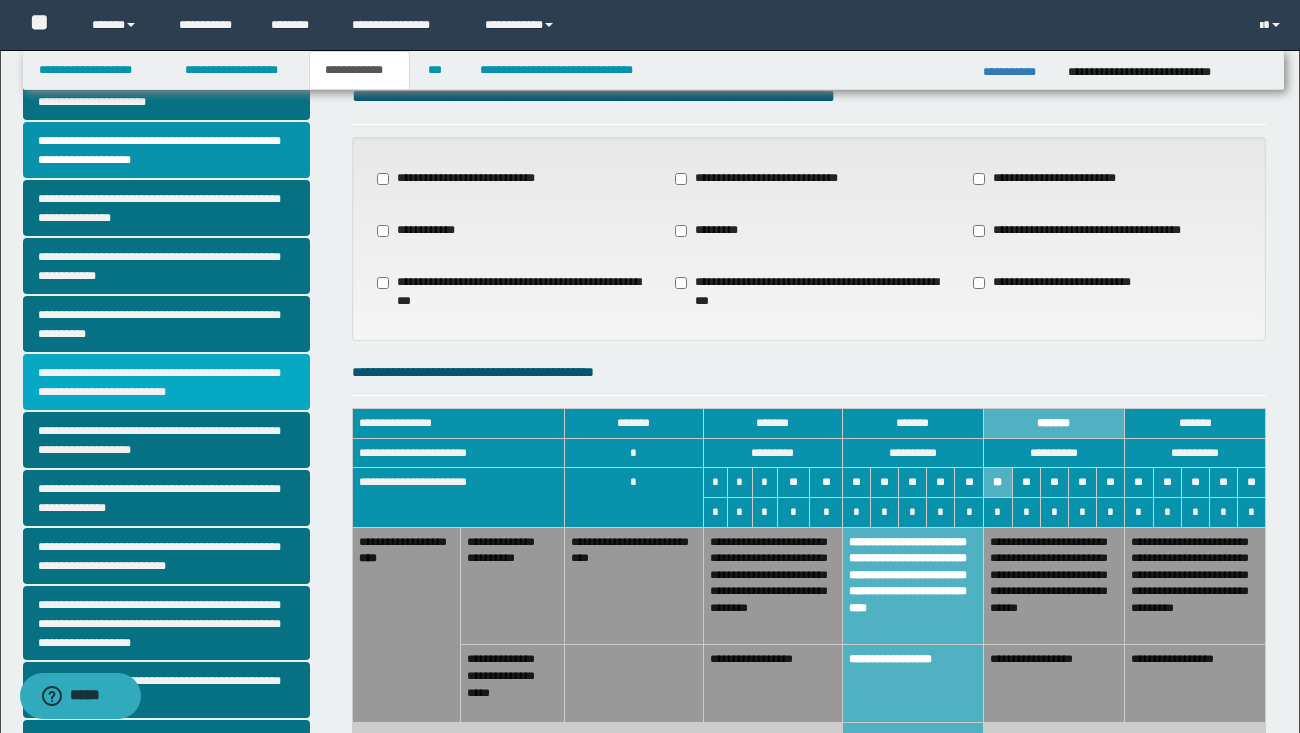 scroll, scrollTop: 54, scrollLeft: 0, axis: vertical 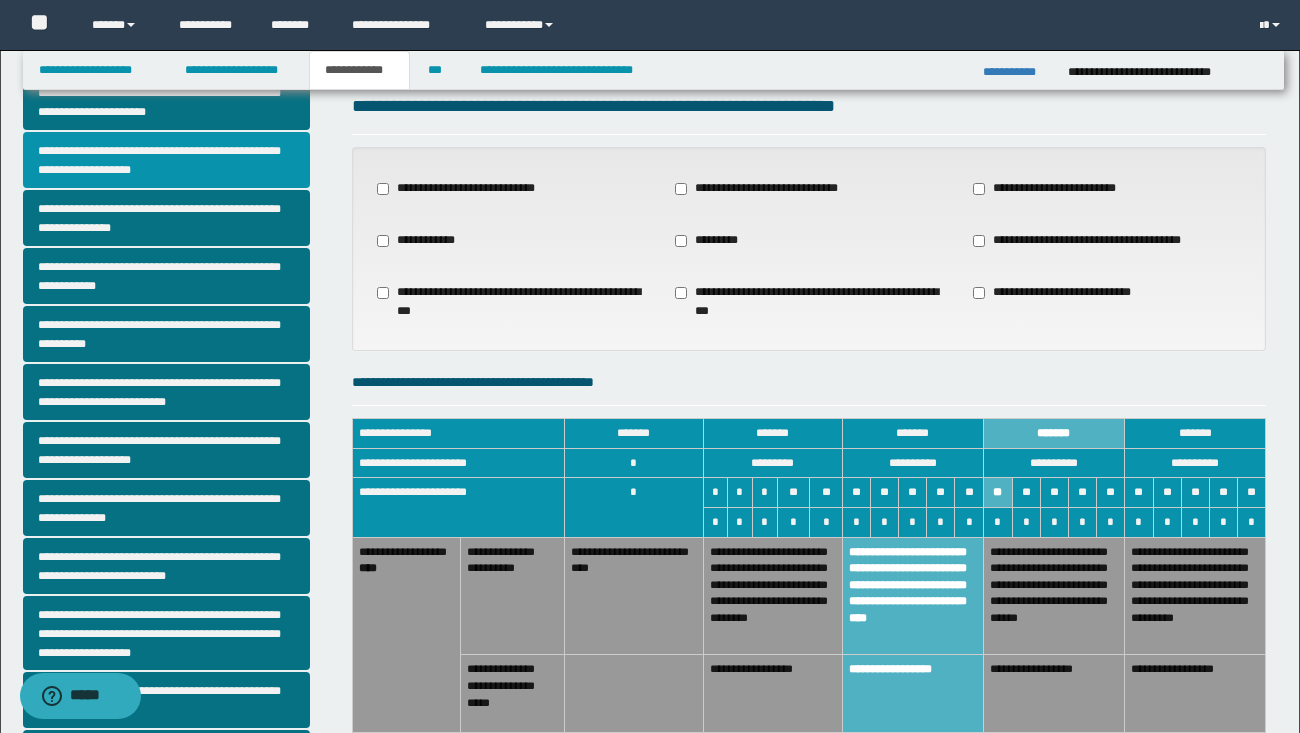 click on "**********" at bounding box center (167, 160) 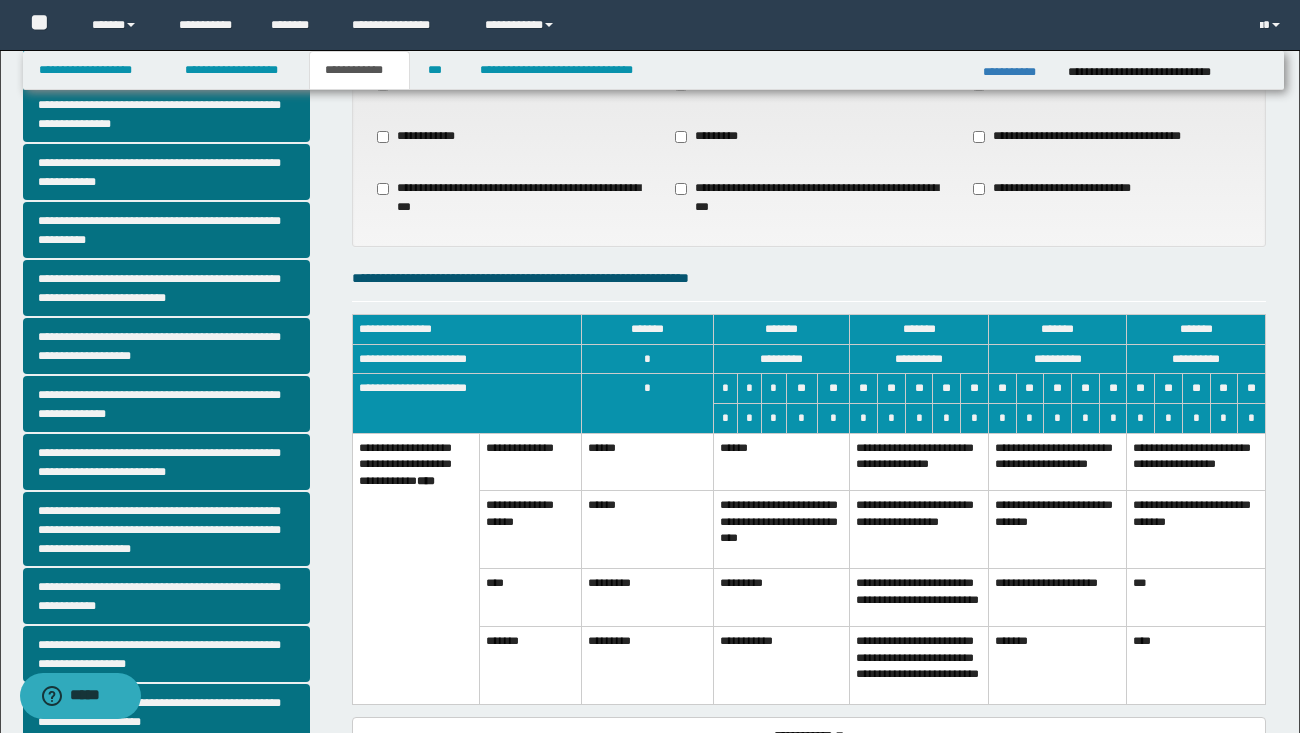 scroll, scrollTop: 154, scrollLeft: 0, axis: vertical 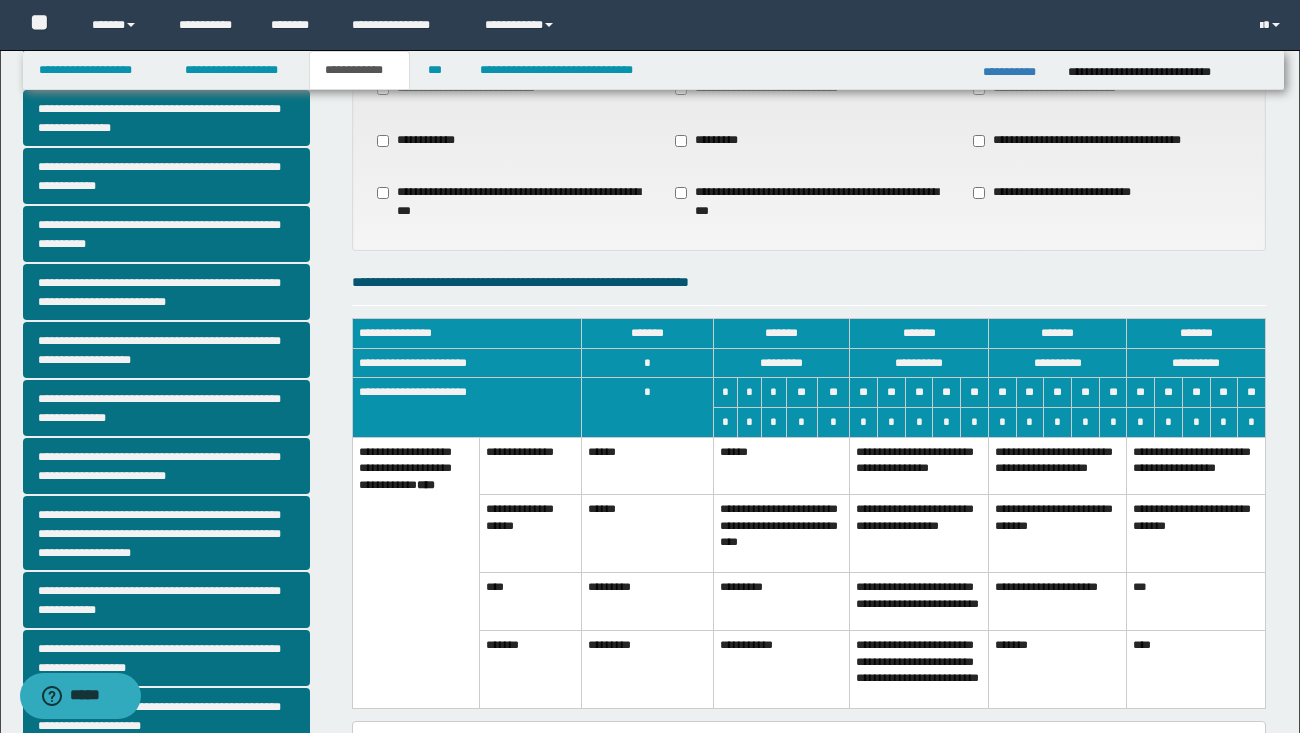 click on "**********" at bounding box center (1057, 466) 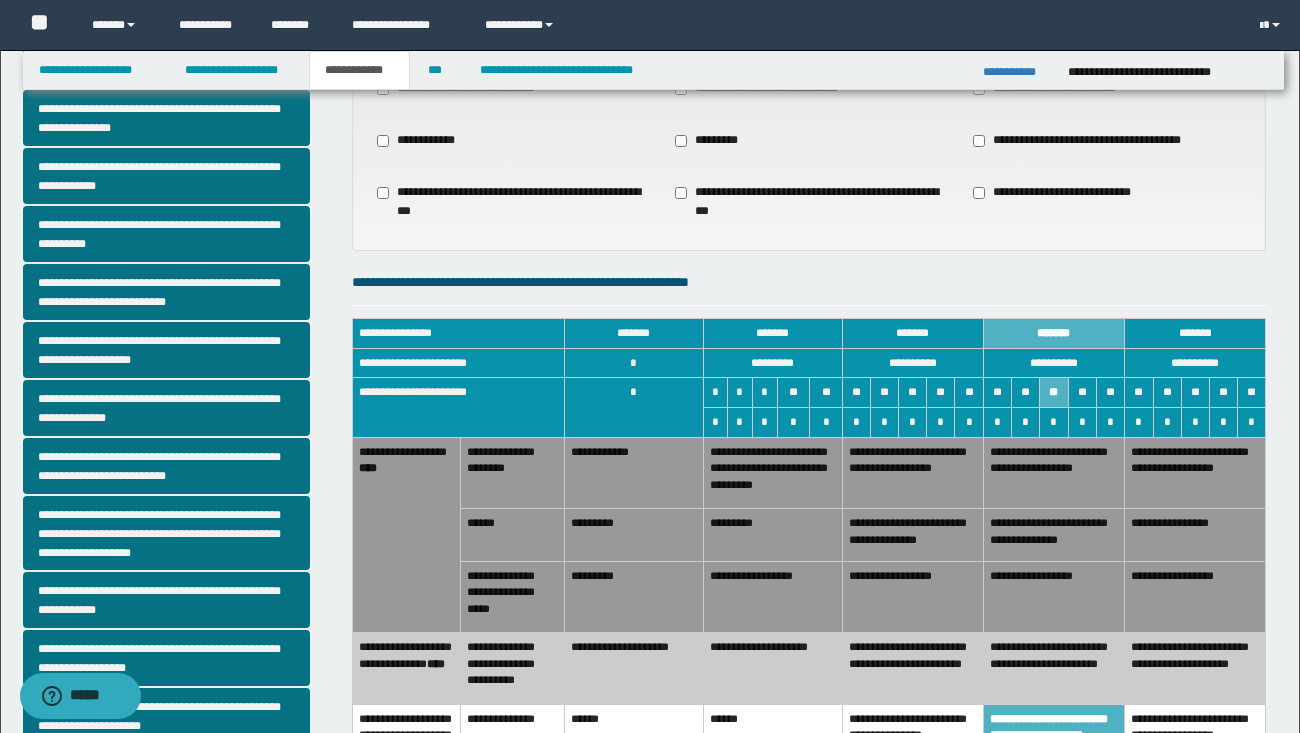 click on "**********" at bounding box center [912, 669] 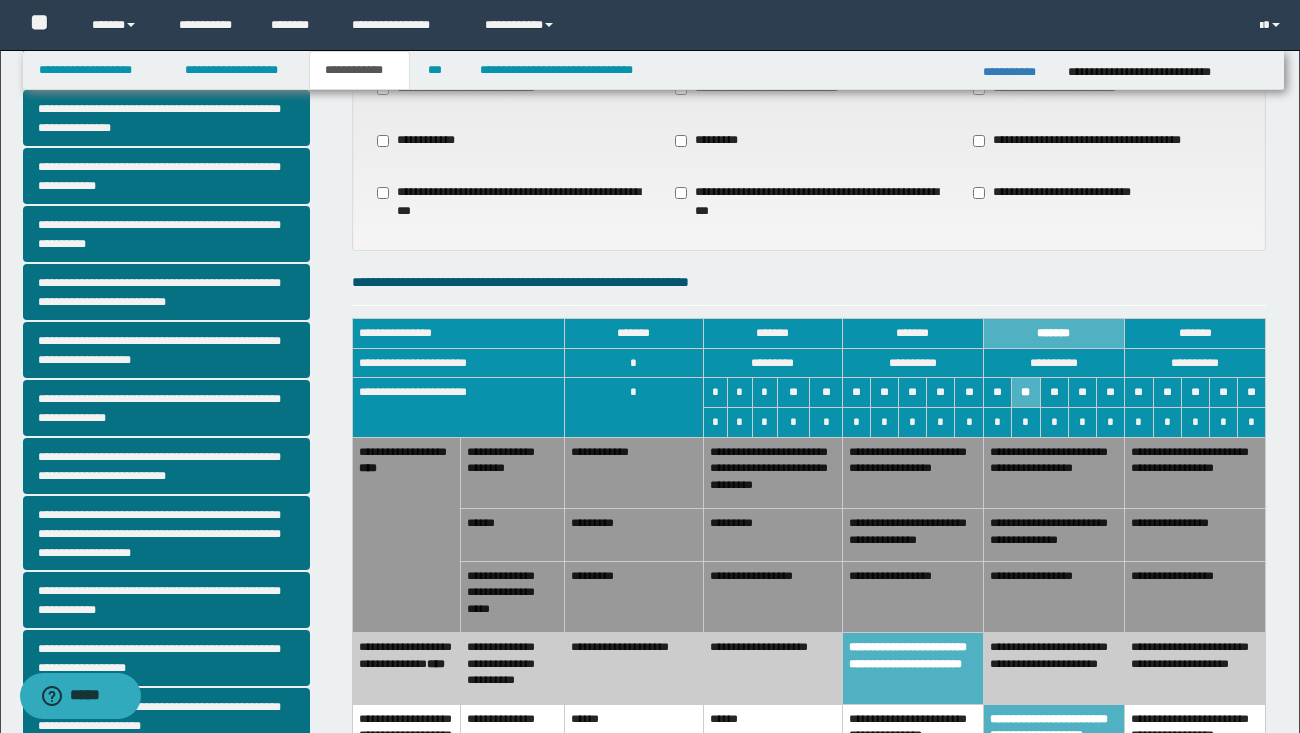 click on "**********" at bounding box center [912, 597] 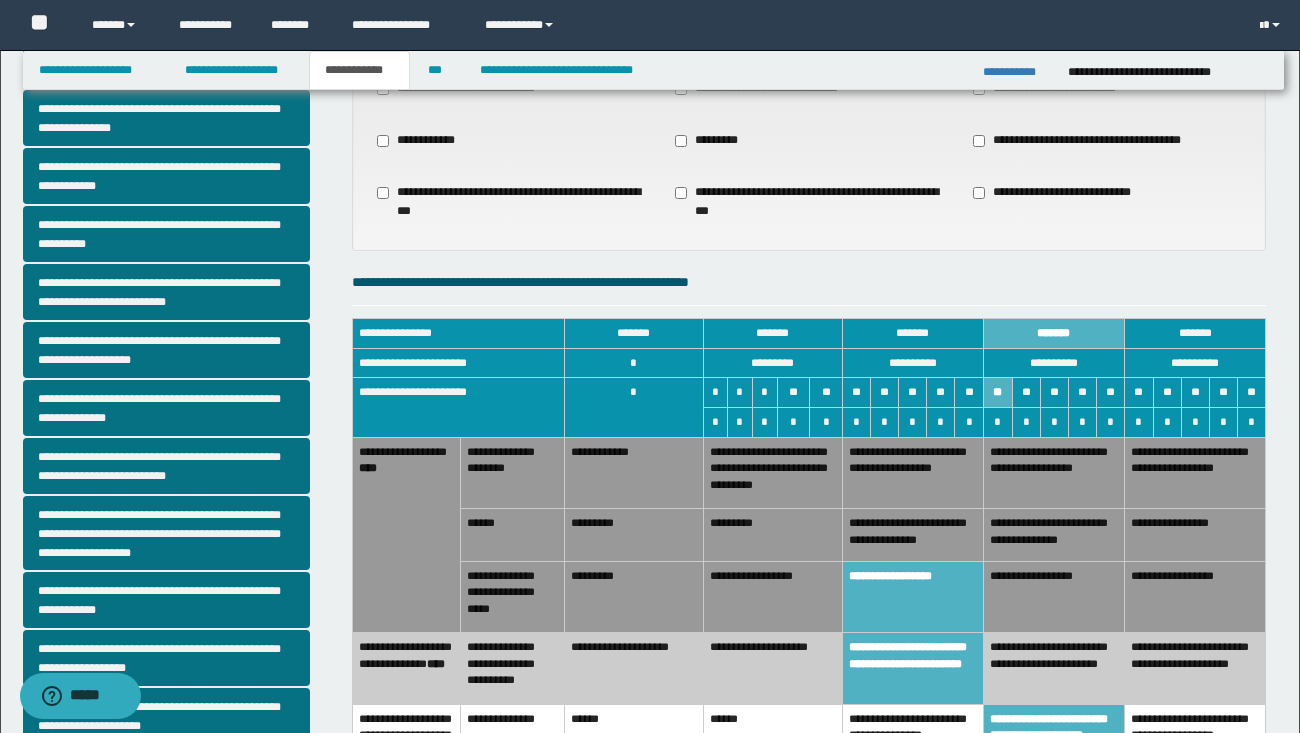 click on "**********" at bounding box center (1054, 535) 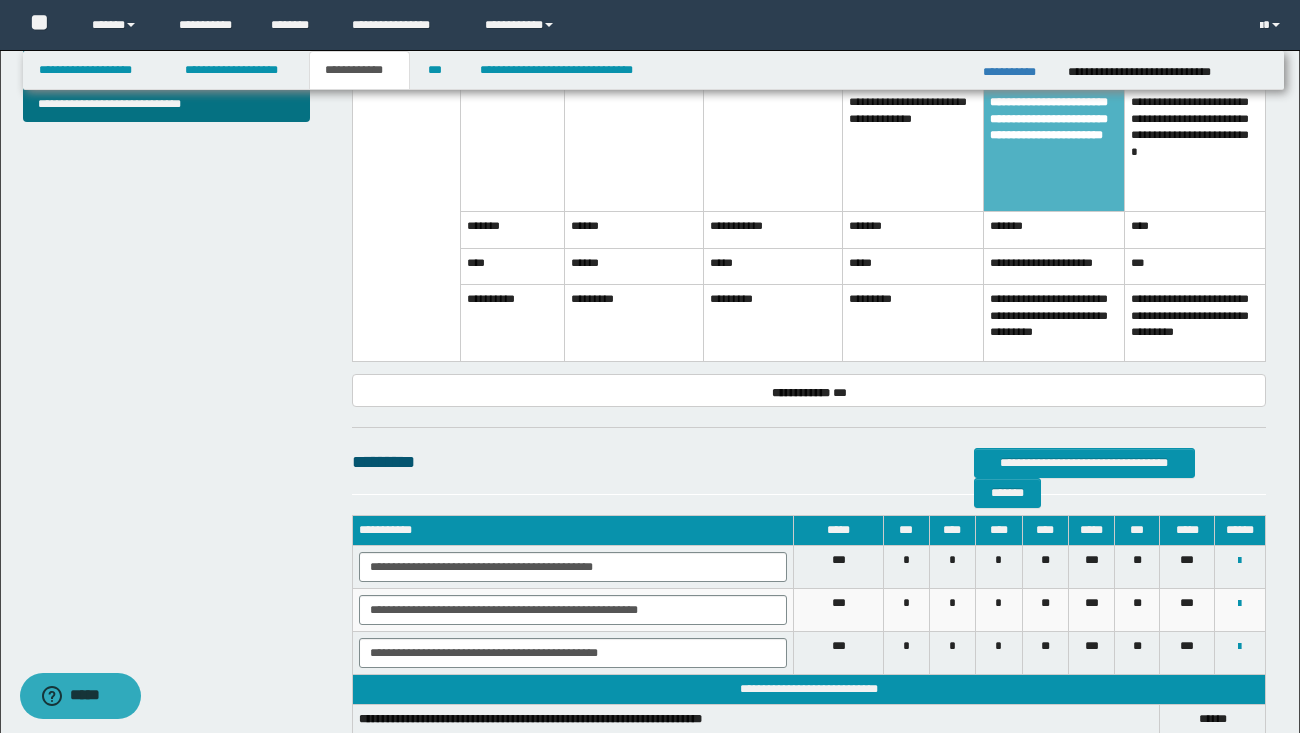 scroll, scrollTop: 893, scrollLeft: 0, axis: vertical 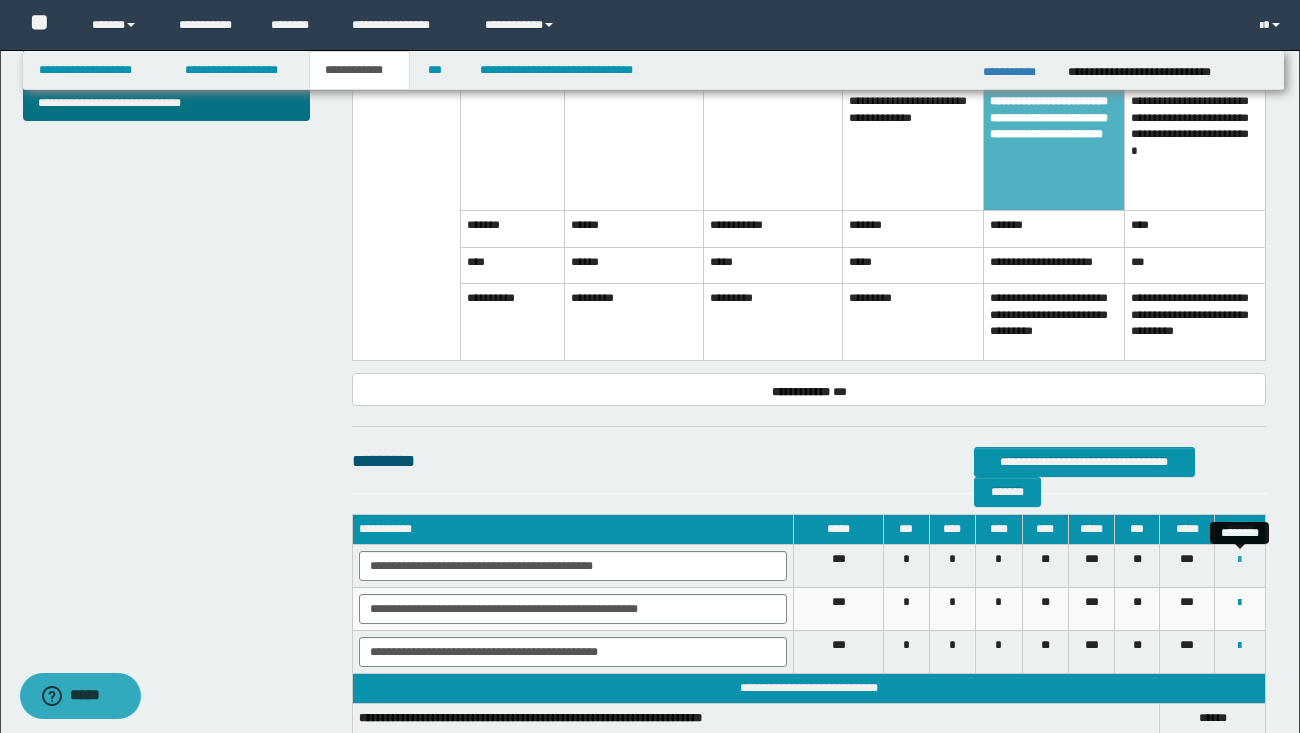 click at bounding box center [1239, 560] 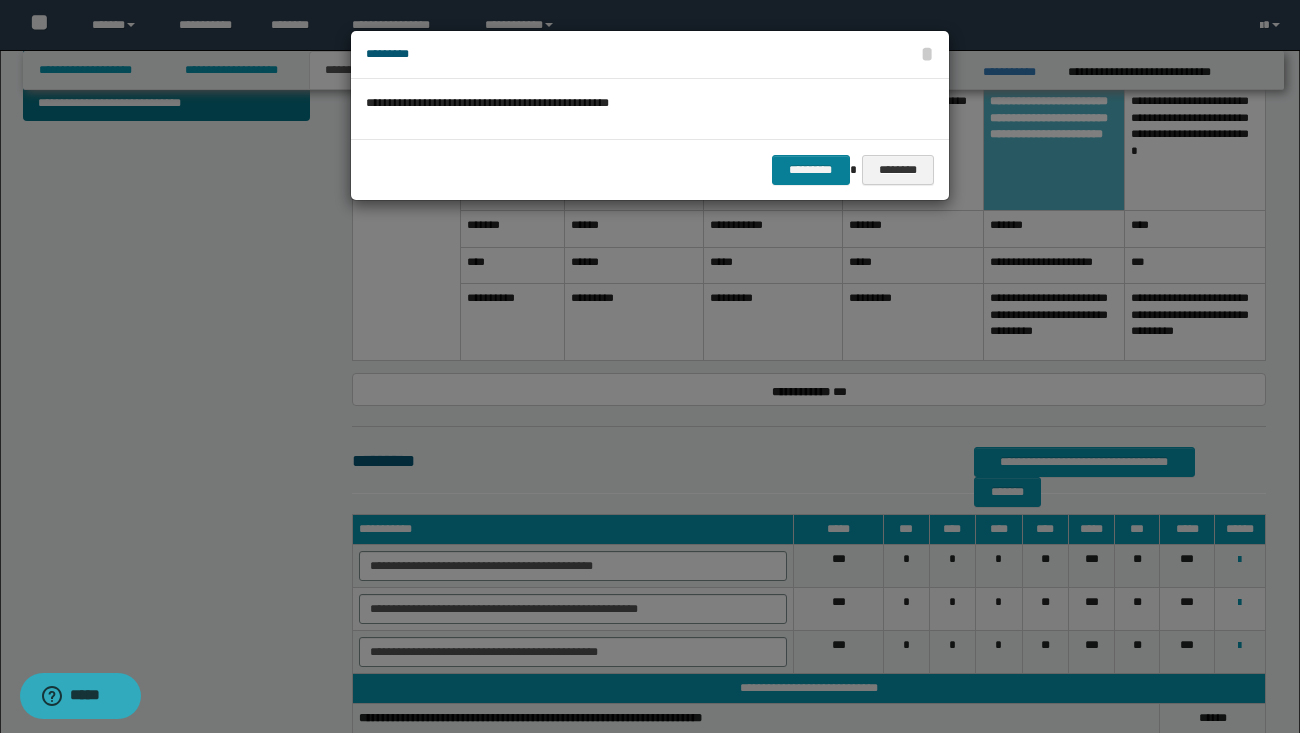 click on "*********" at bounding box center (811, 170) 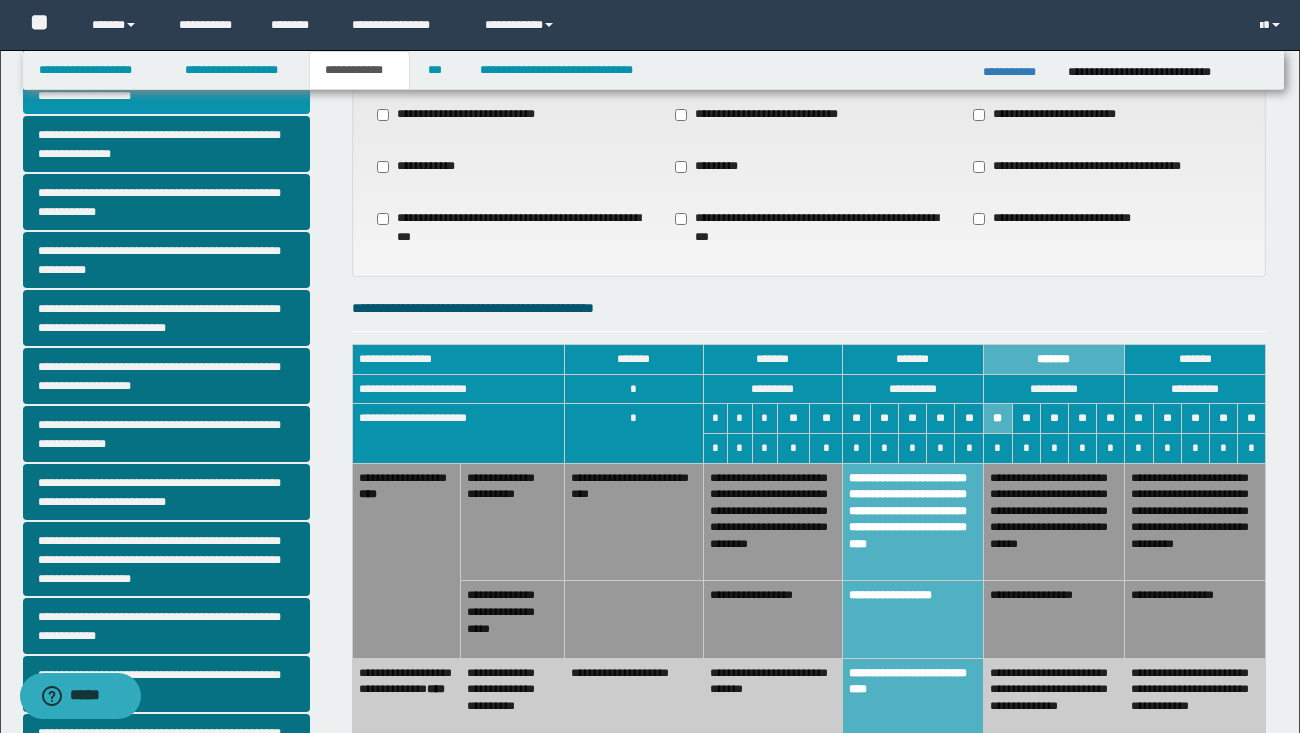 scroll, scrollTop: 139, scrollLeft: 0, axis: vertical 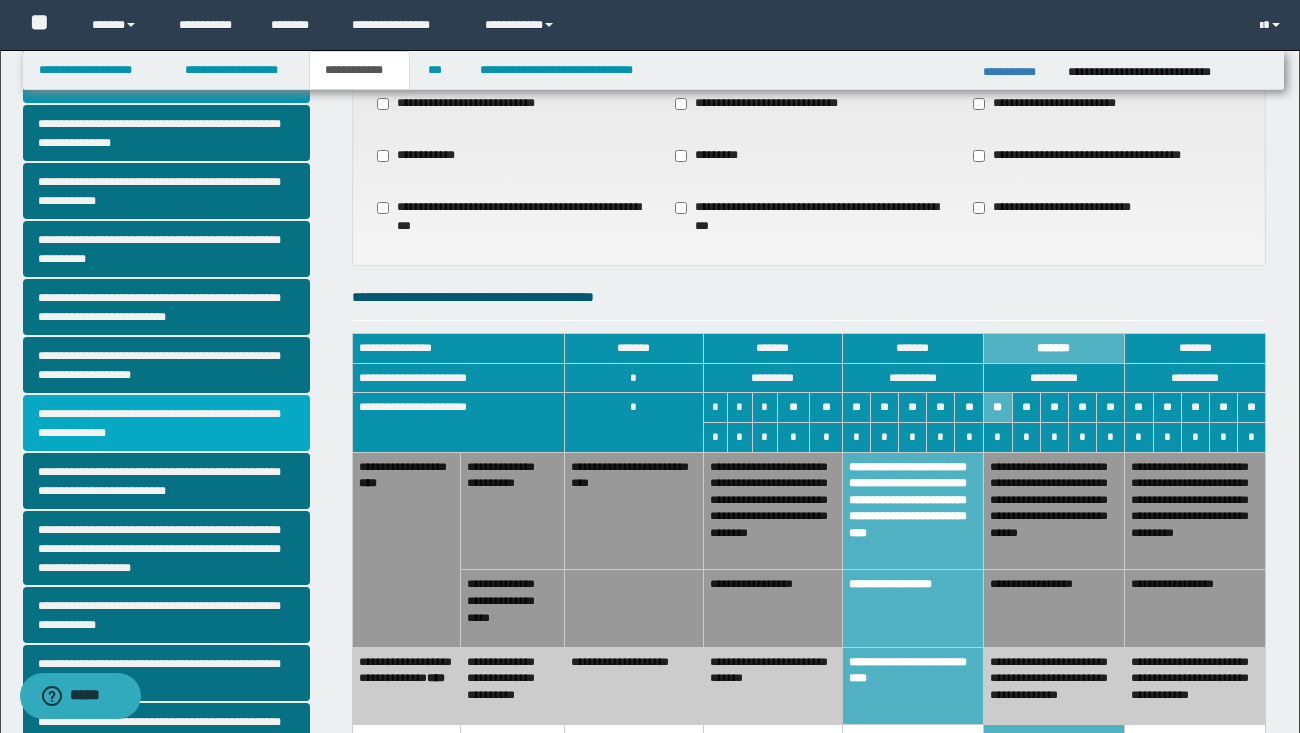 click on "**********" at bounding box center [167, 423] 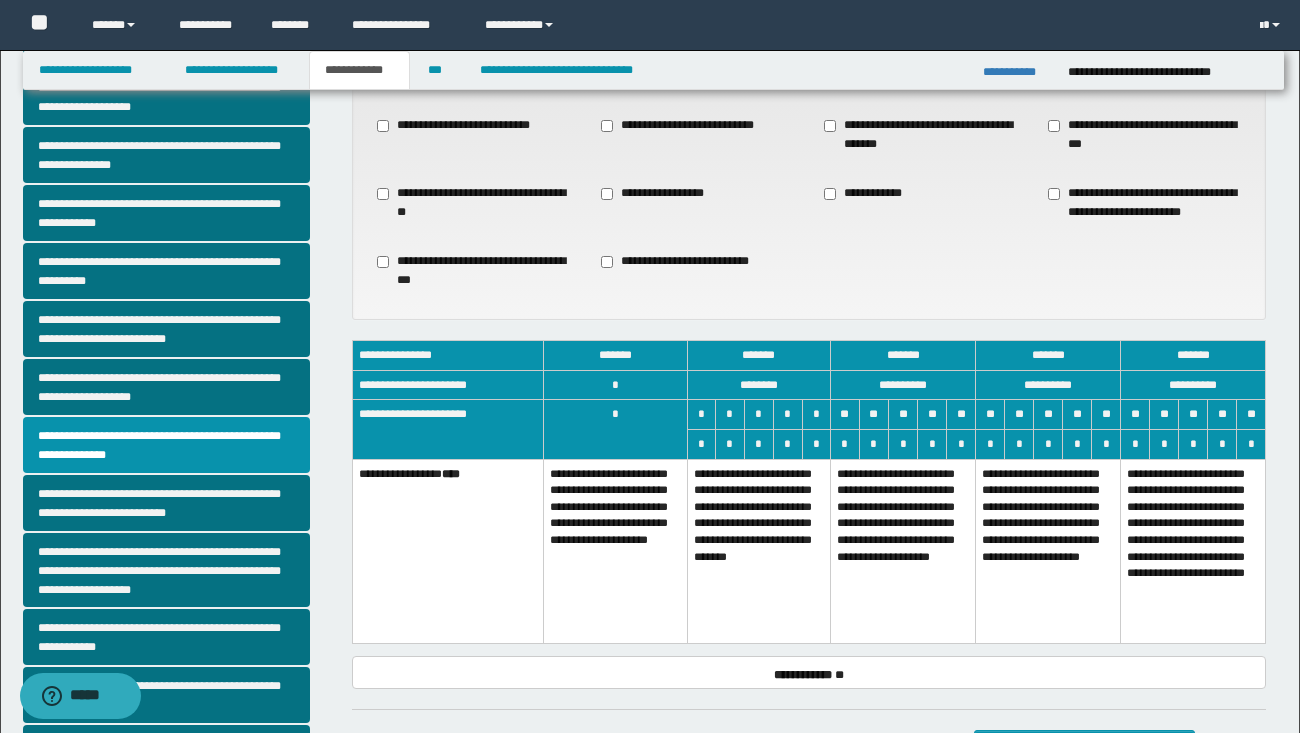 scroll, scrollTop: 120, scrollLeft: 0, axis: vertical 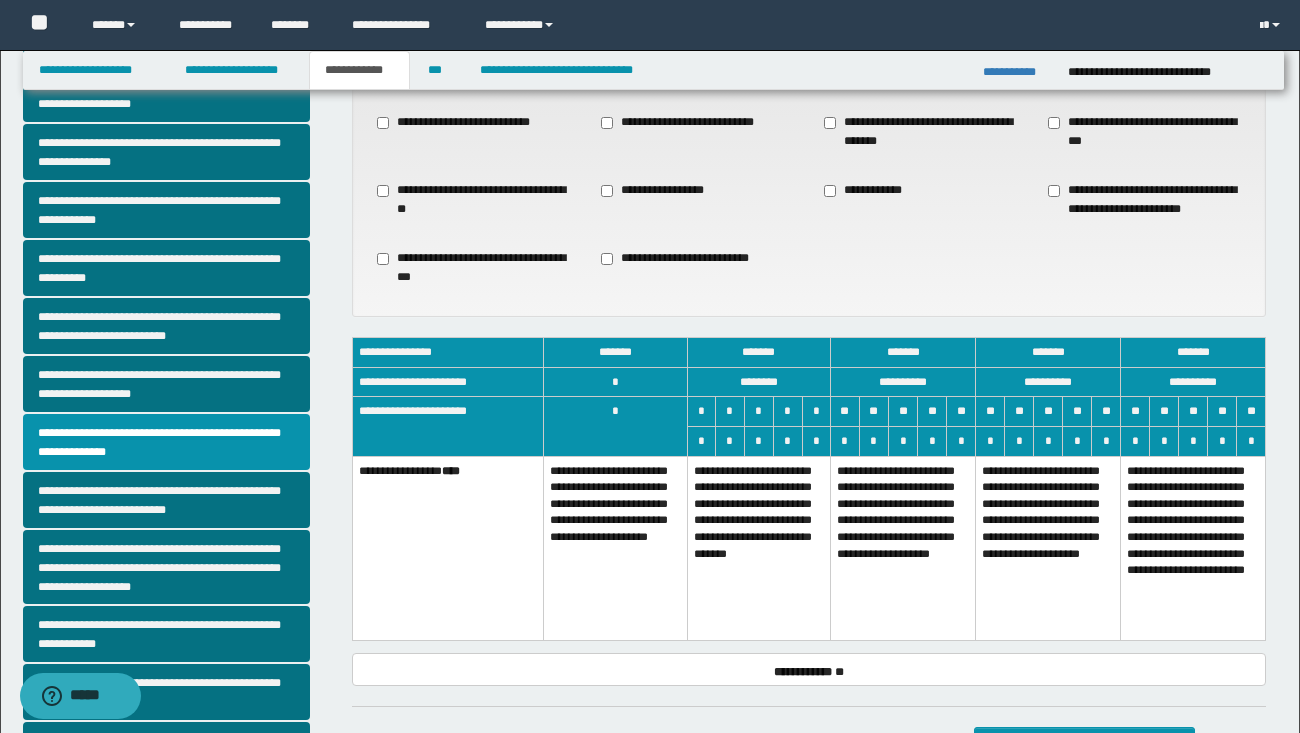 click on "**********" at bounding box center [758, 548] 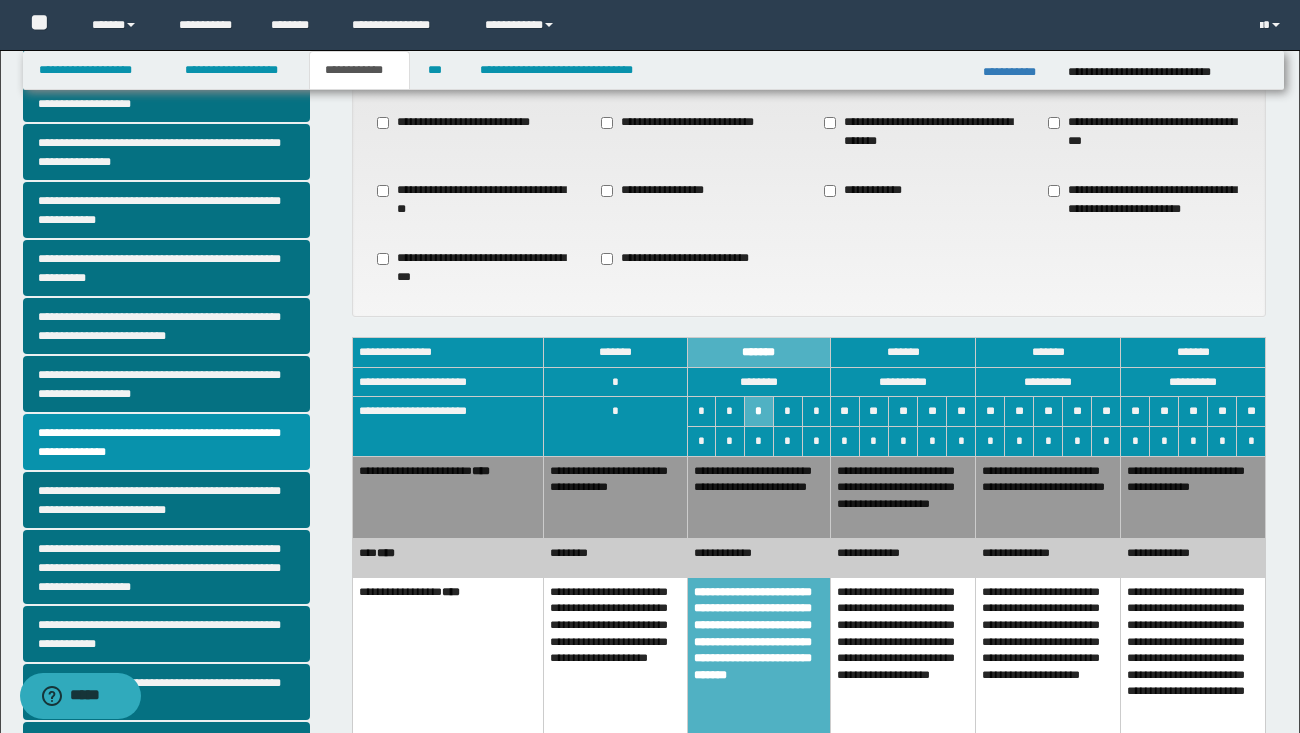 click on "**********" at bounding box center [758, 557] 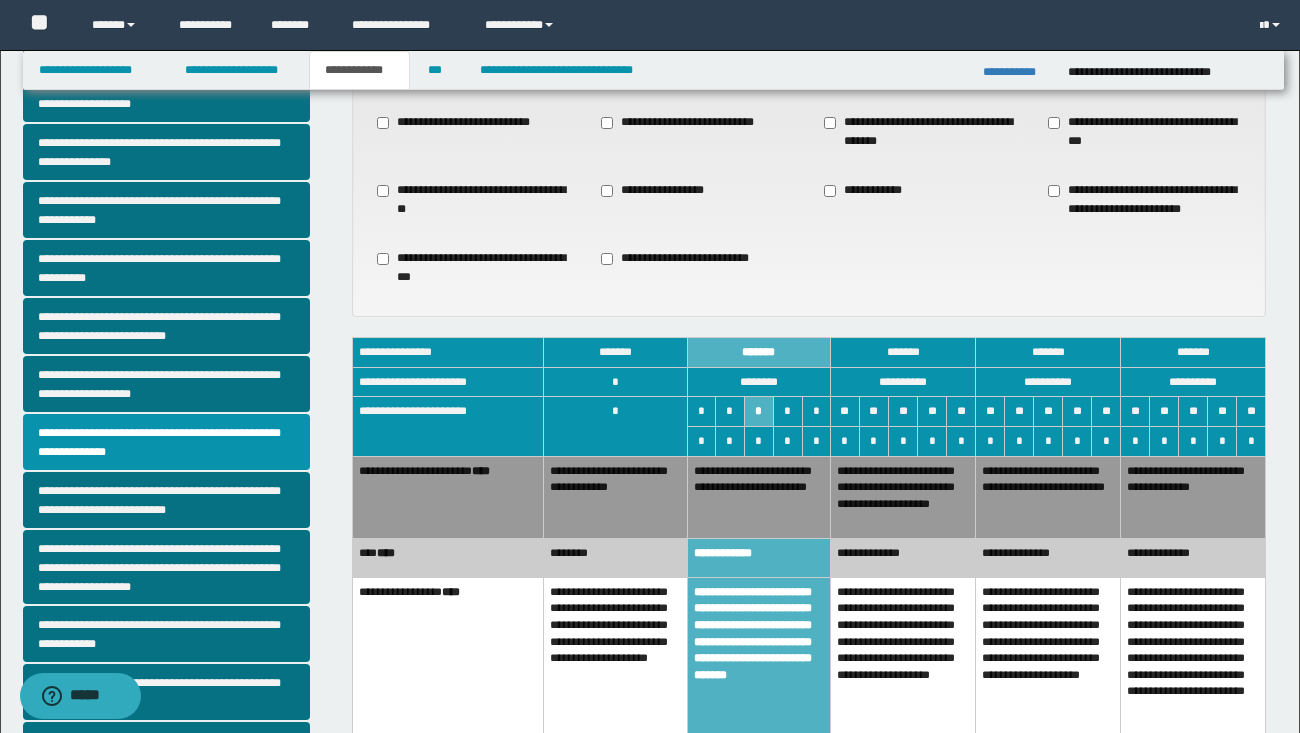 click on "**********" at bounding box center [758, 497] 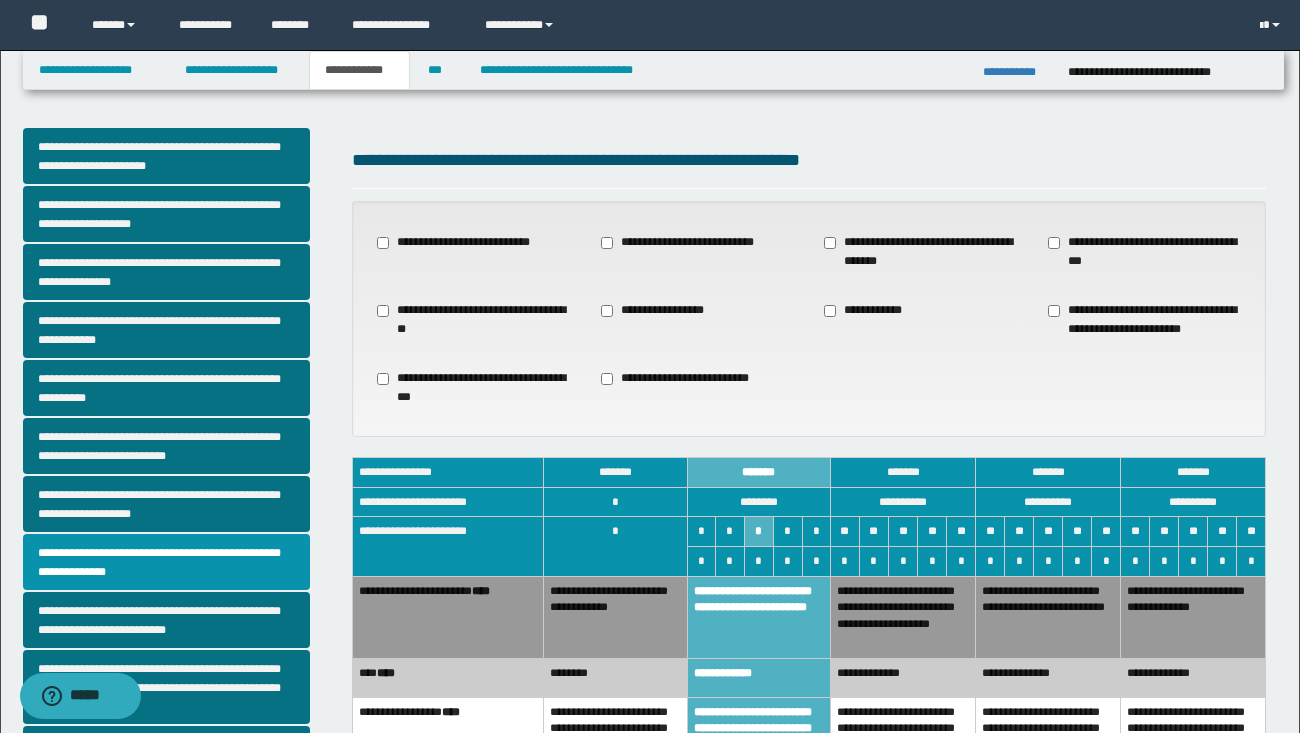 scroll, scrollTop: 0, scrollLeft: 0, axis: both 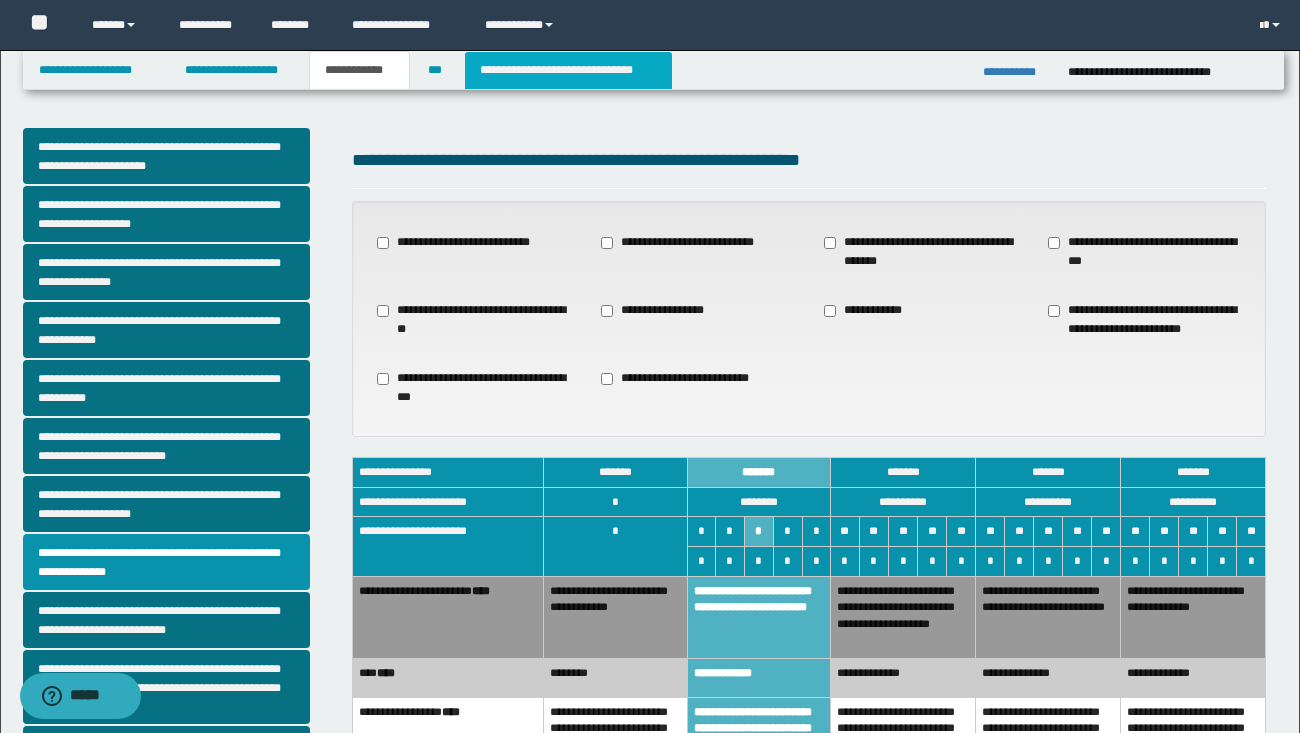 click on "**********" at bounding box center (568, 70) 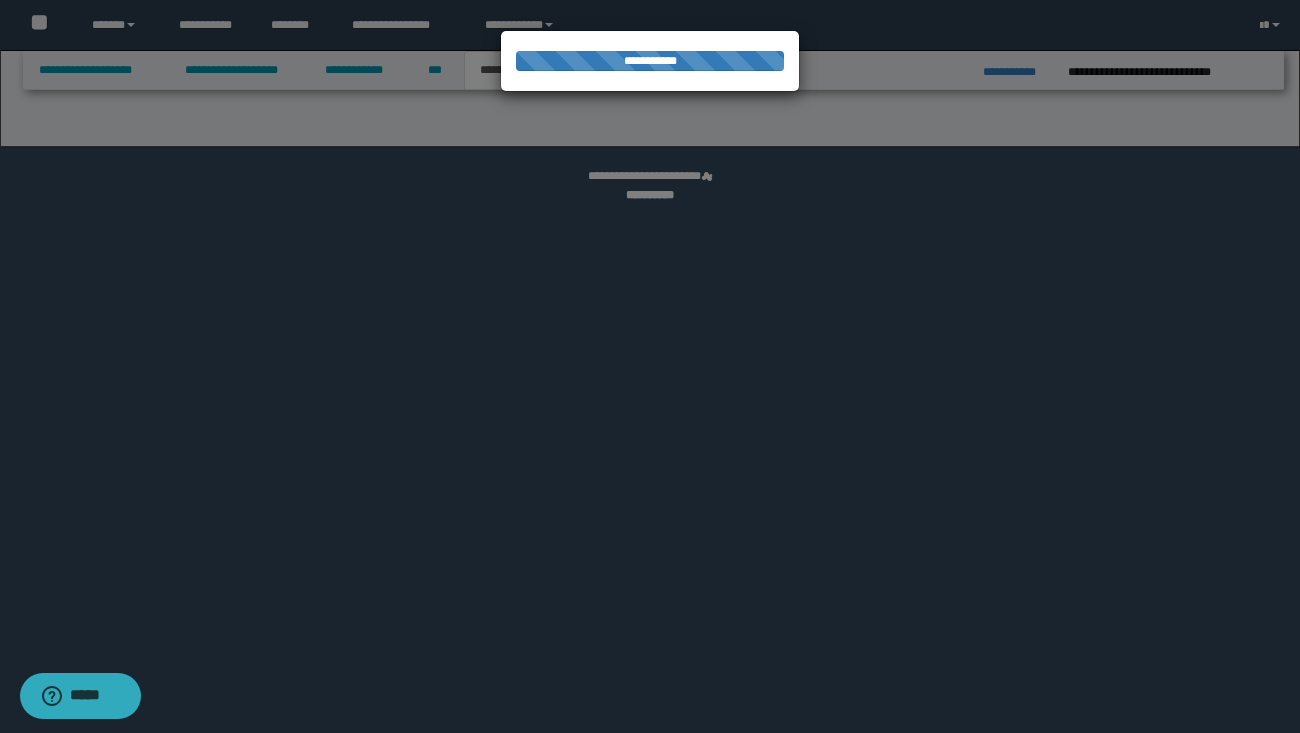 select on "*" 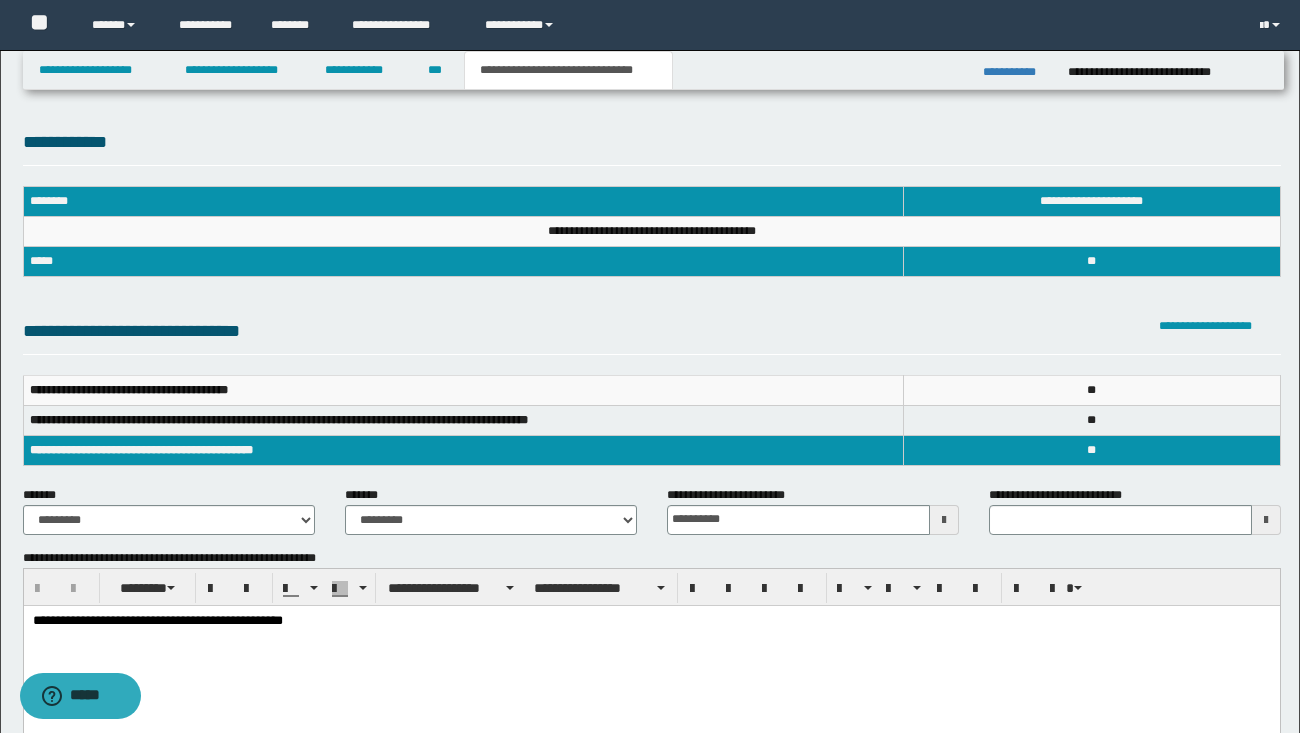 scroll, scrollTop: 0, scrollLeft: 0, axis: both 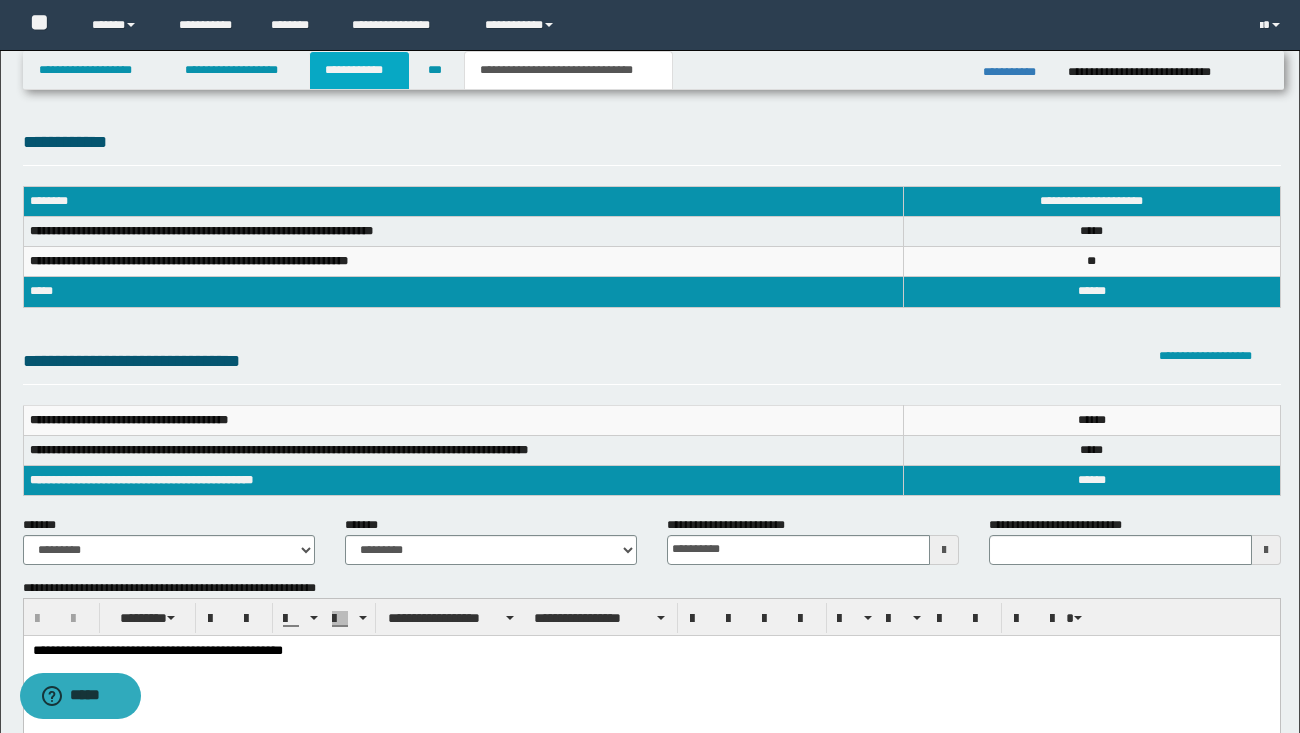 click on "**********" at bounding box center (359, 70) 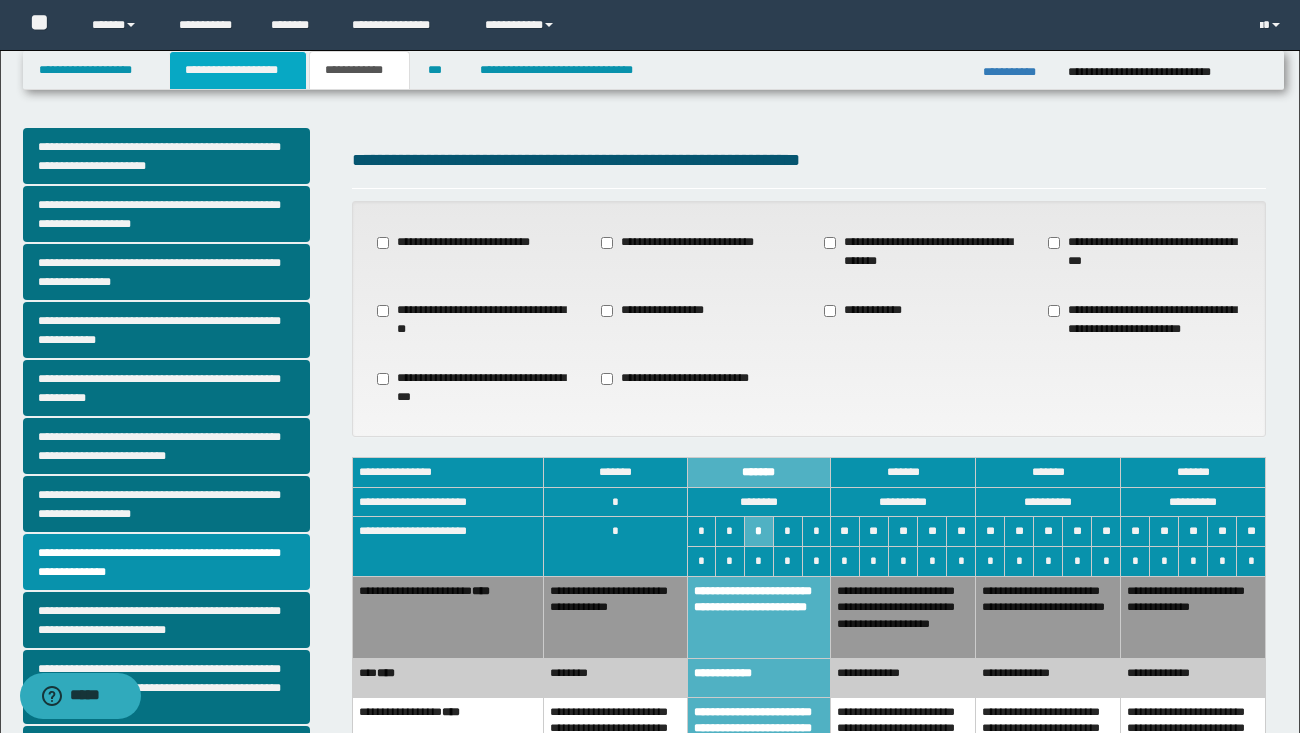 click on "**********" at bounding box center (238, 70) 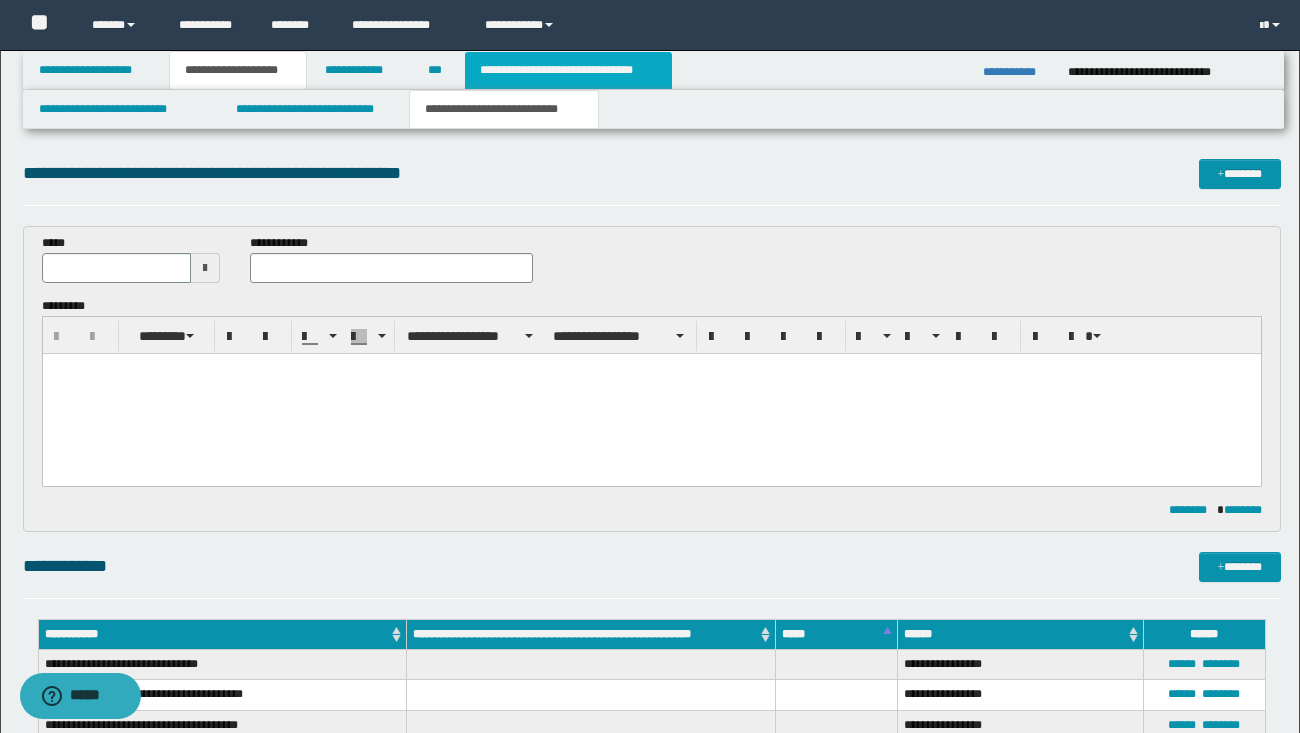 click on "**********" at bounding box center [568, 70] 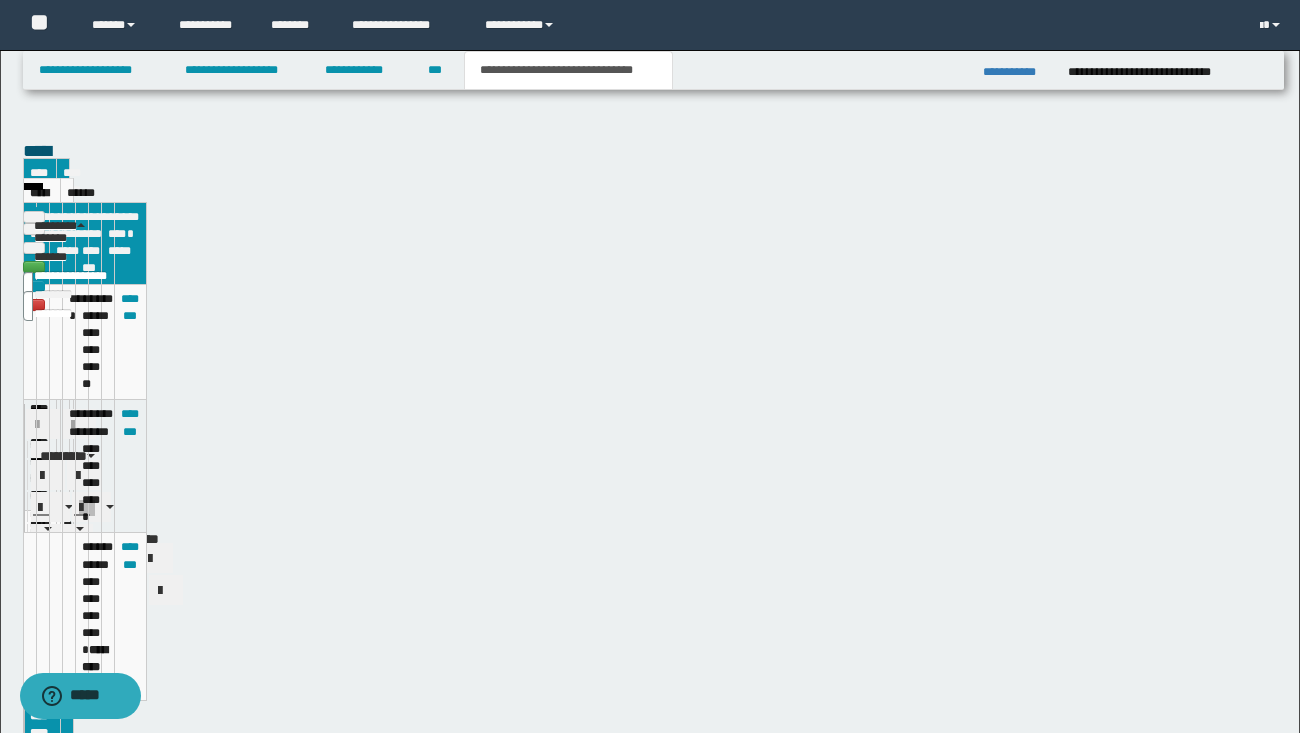 type on "**********" 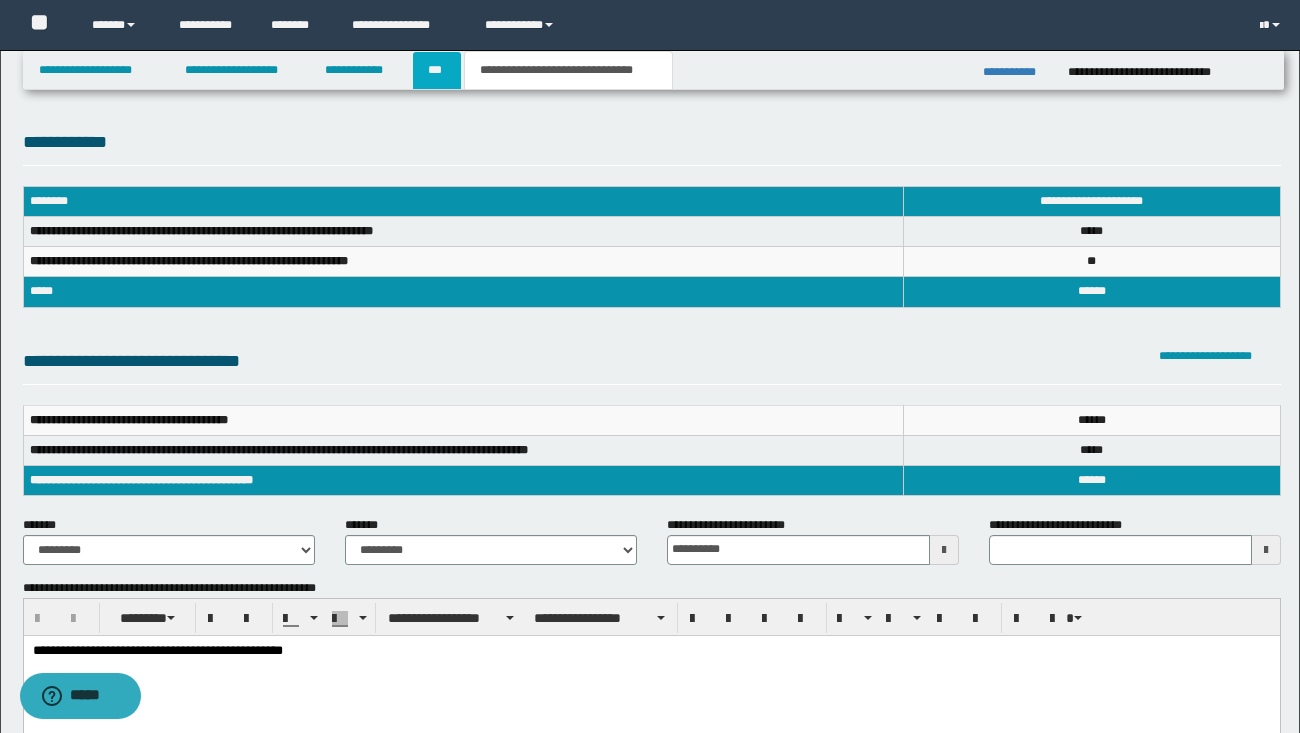 click on "***" at bounding box center [437, 70] 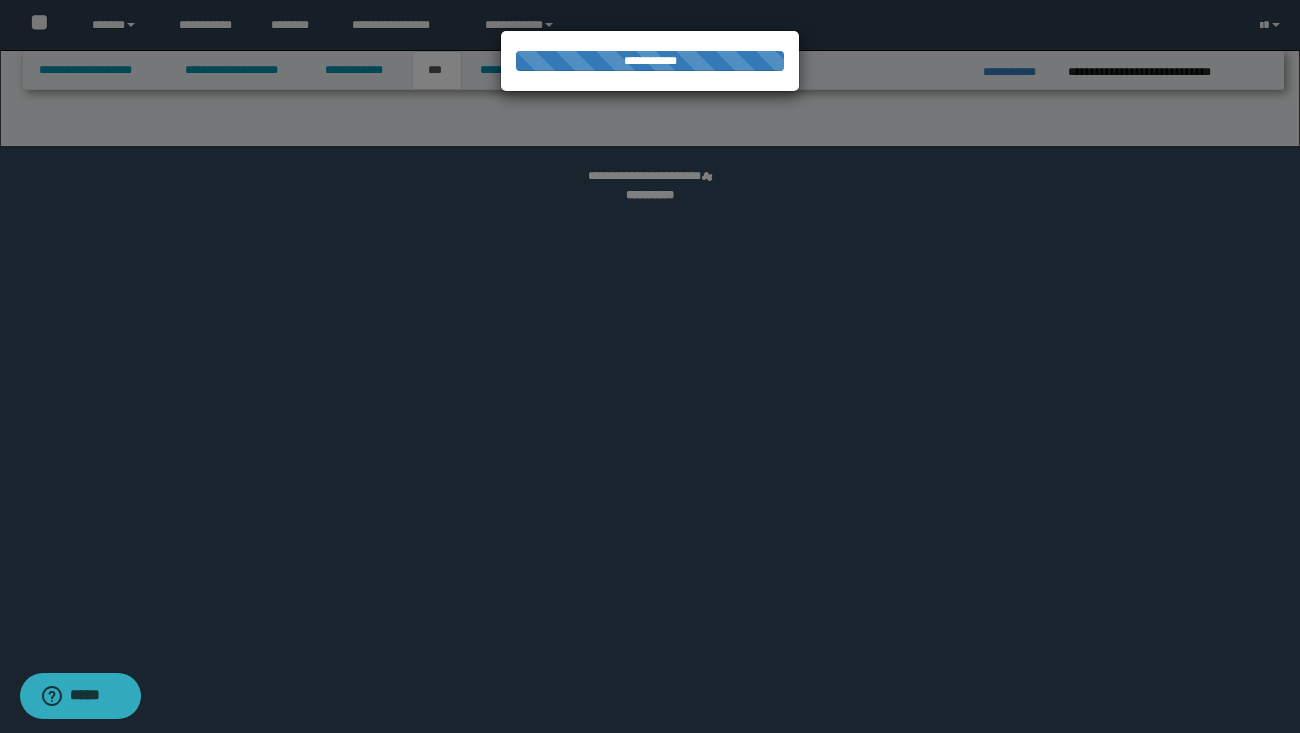select on "**" 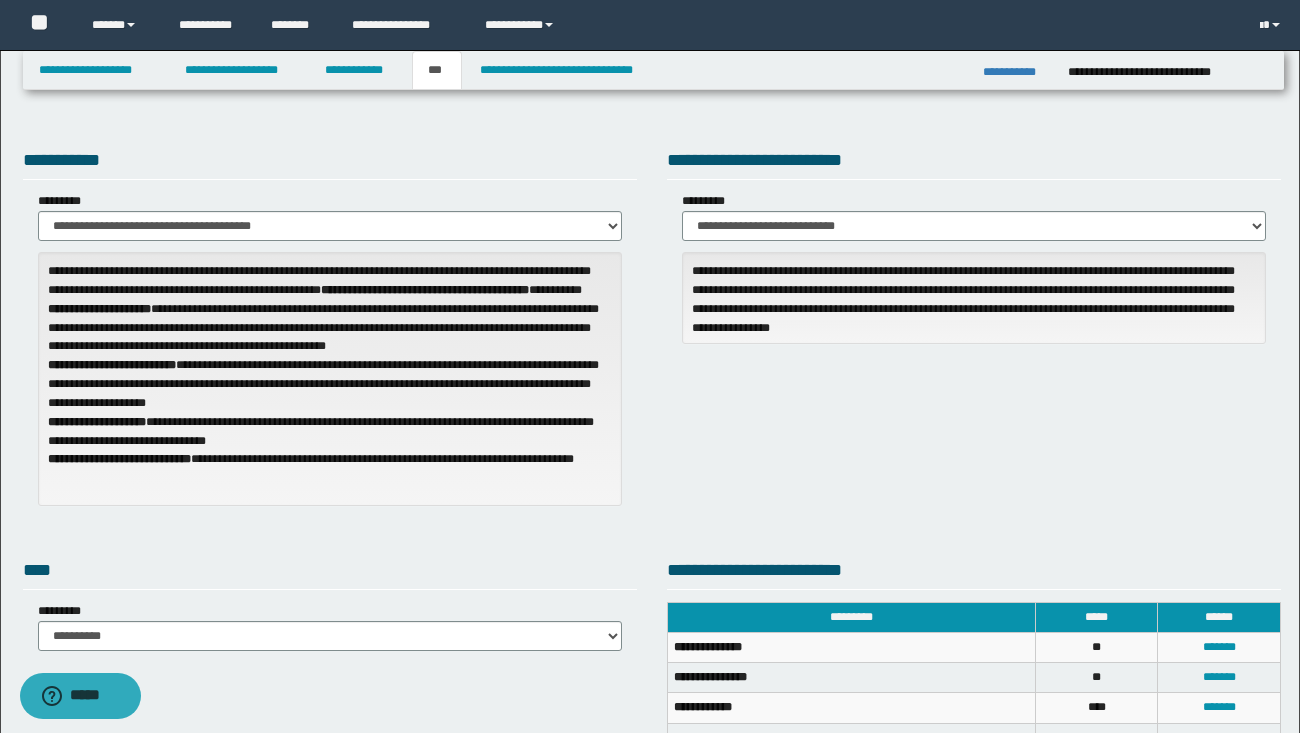 scroll, scrollTop: 0, scrollLeft: 0, axis: both 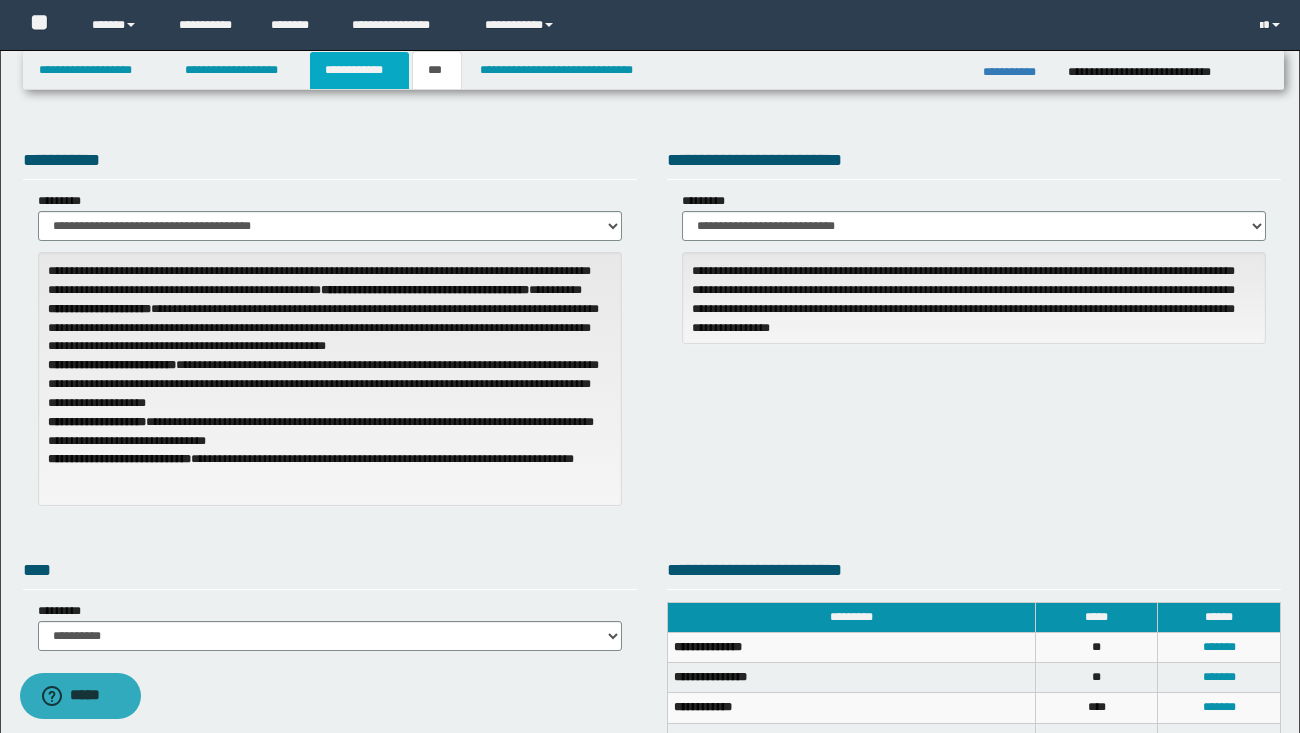 click on "**********" at bounding box center [359, 70] 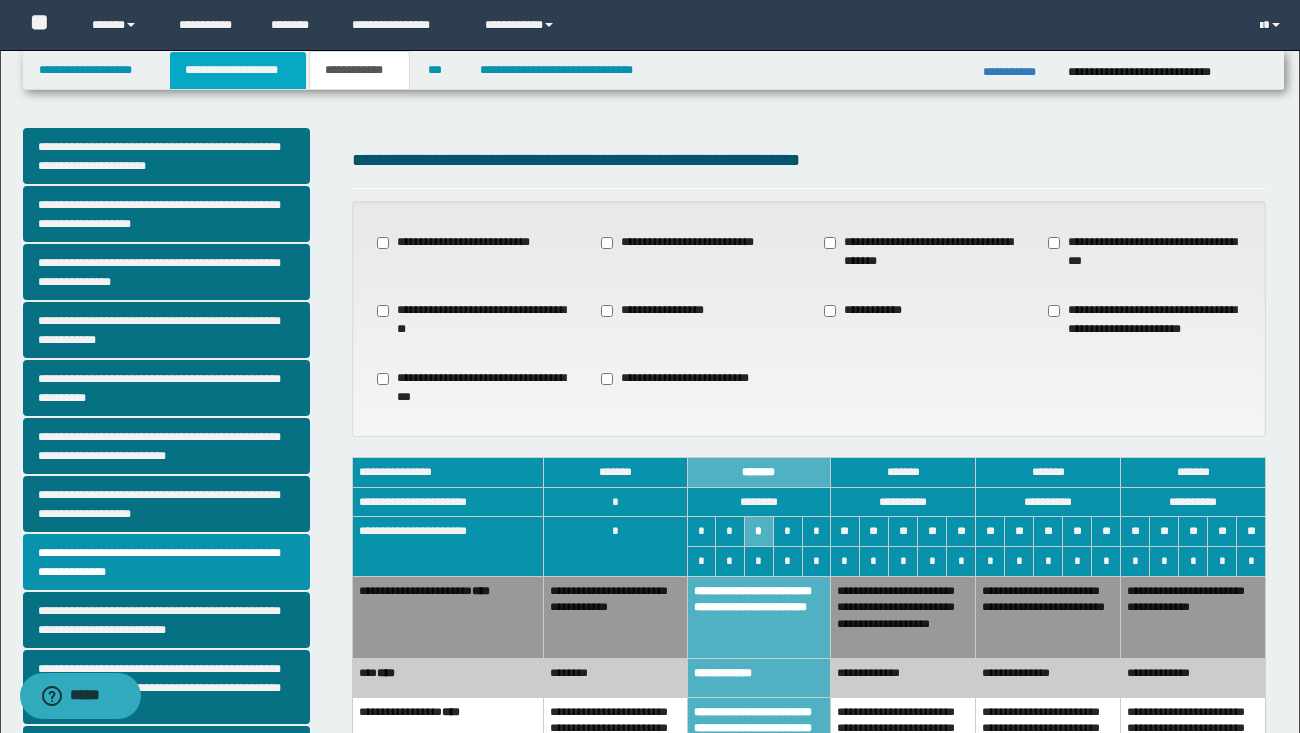 click on "**********" at bounding box center [238, 70] 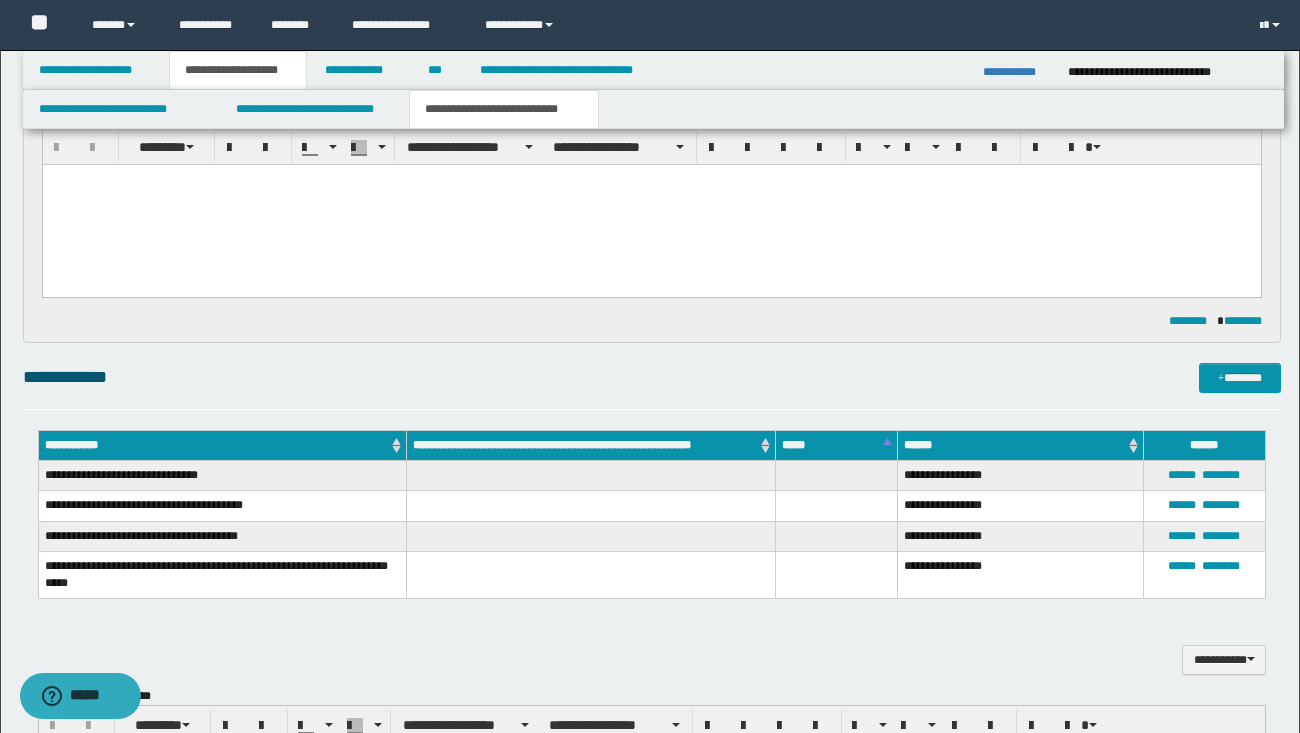 scroll, scrollTop: 213, scrollLeft: 0, axis: vertical 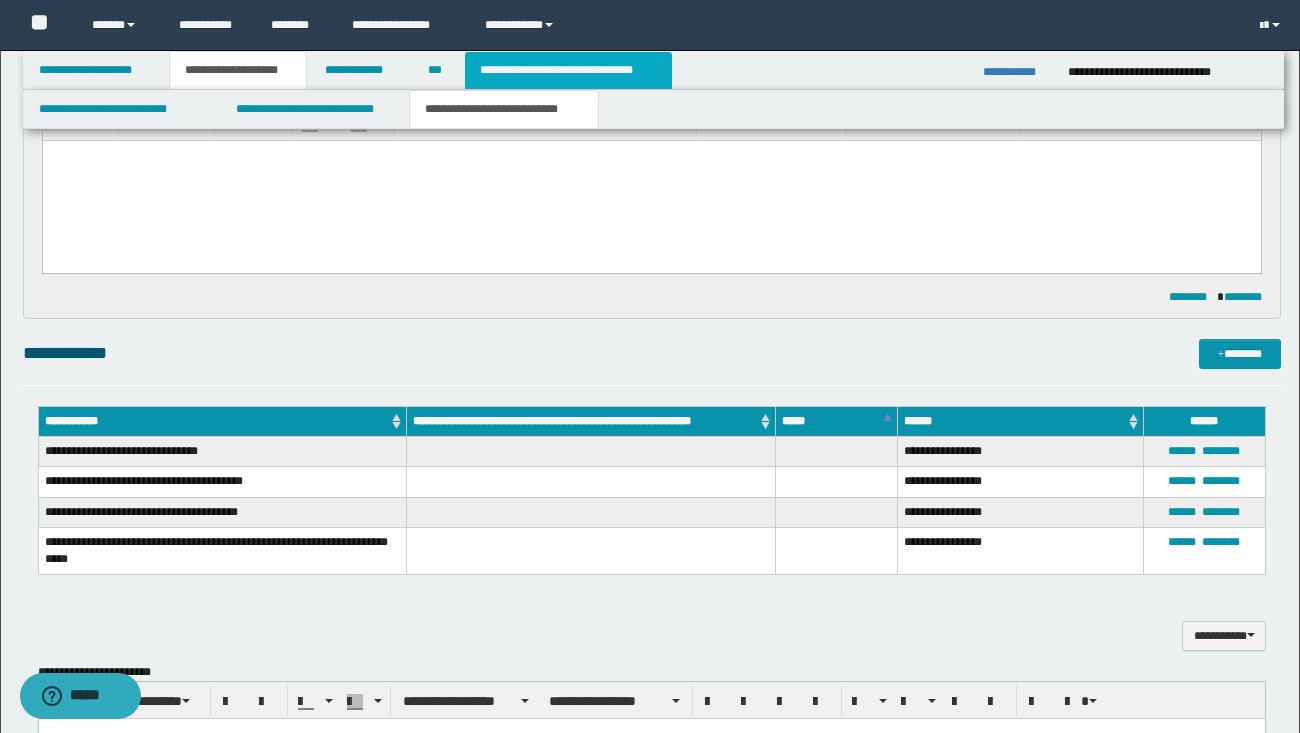 click on "**********" at bounding box center (568, 70) 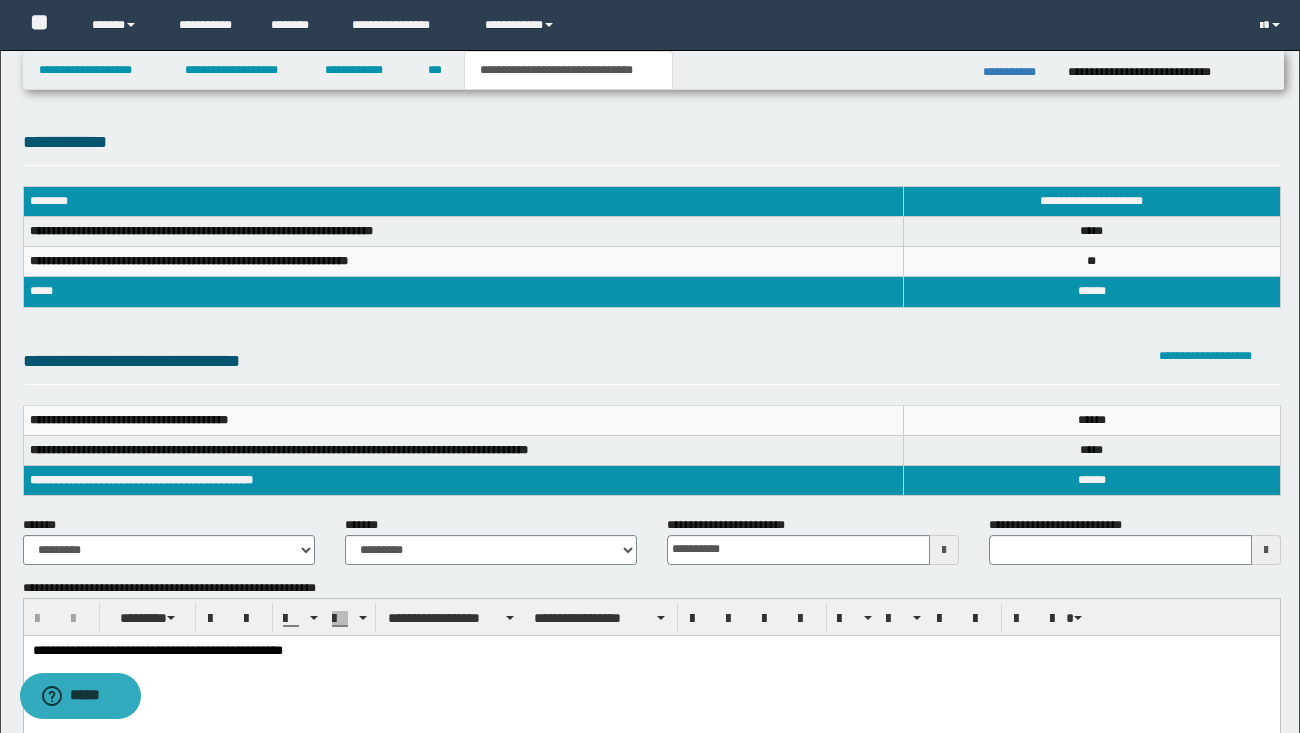 scroll, scrollTop: 0, scrollLeft: 0, axis: both 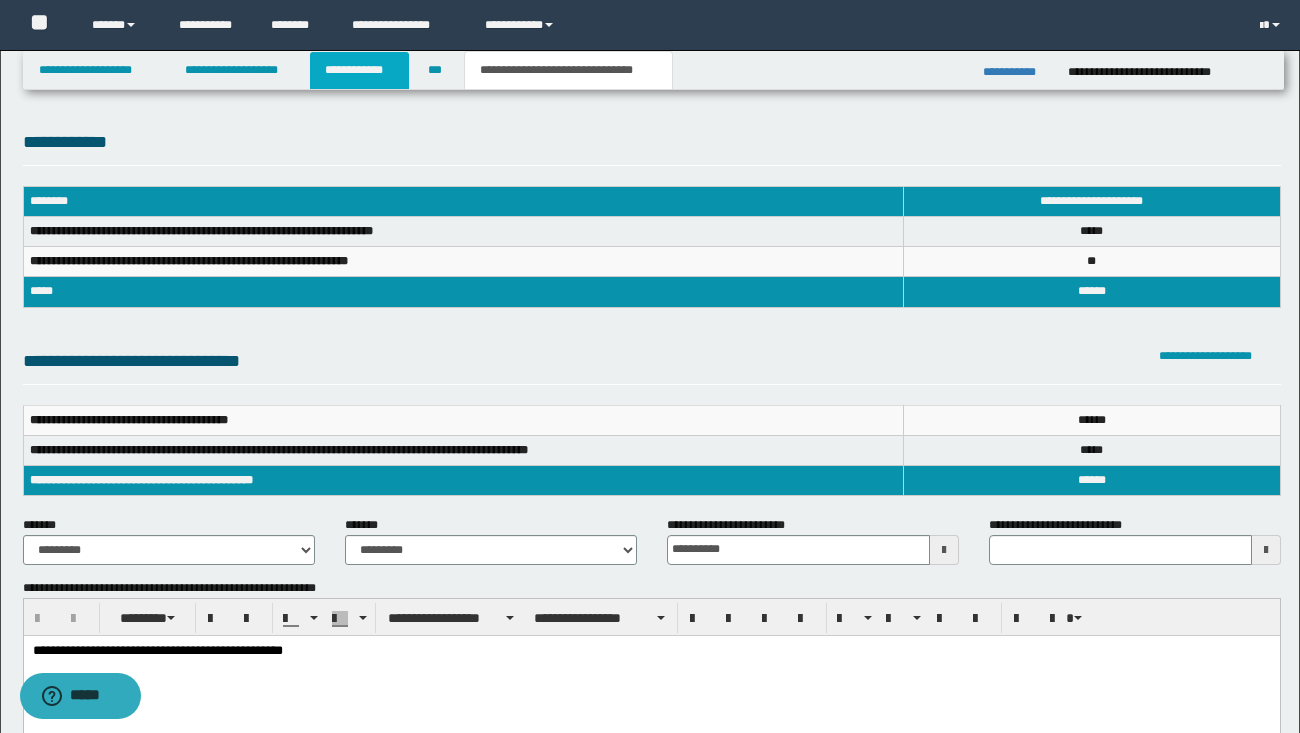 click on "**********" at bounding box center (359, 70) 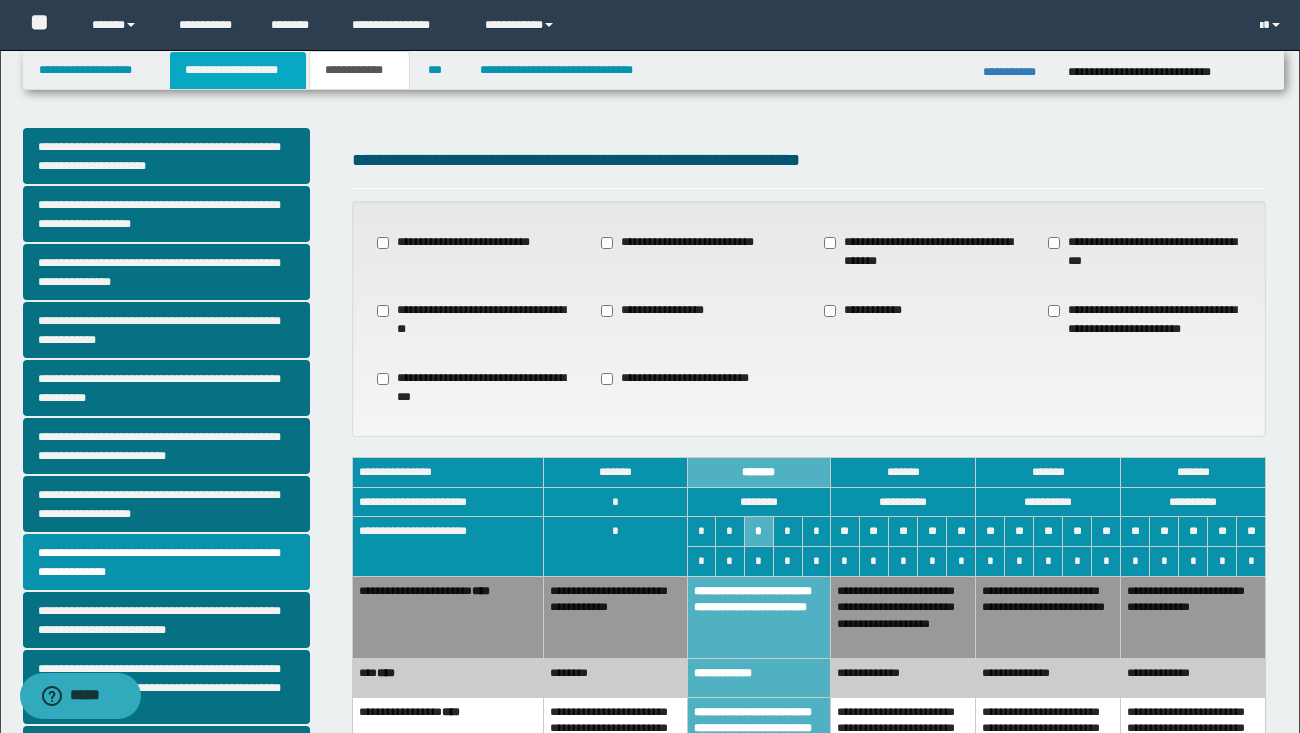 click on "**********" at bounding box center [238, 70] 